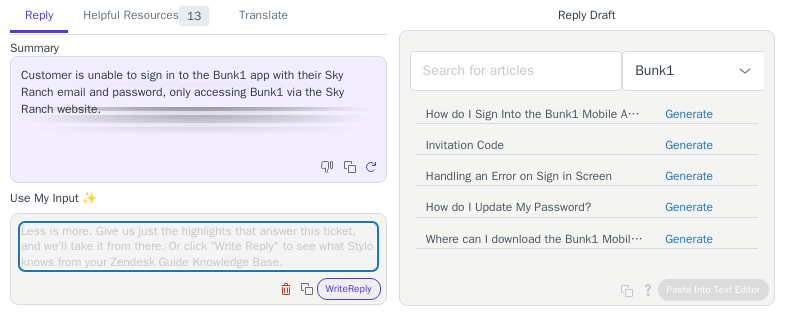 scroll, scrollTop: 0, scrollLeft: 0, axis: both 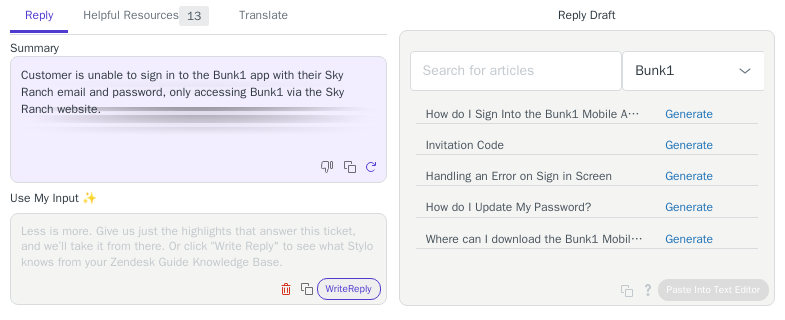 paste on "We have made some changes to your account and set a temporary password to [PASSWORD].
Please use this password to login and you should be all set." 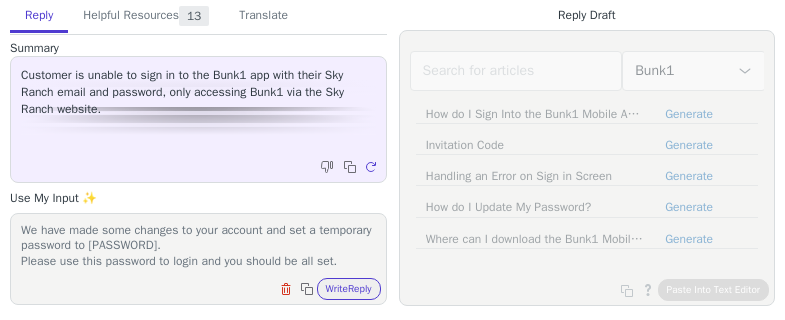 scroll, scrollTop: 1, scrollLeft: 0, axis: vertical 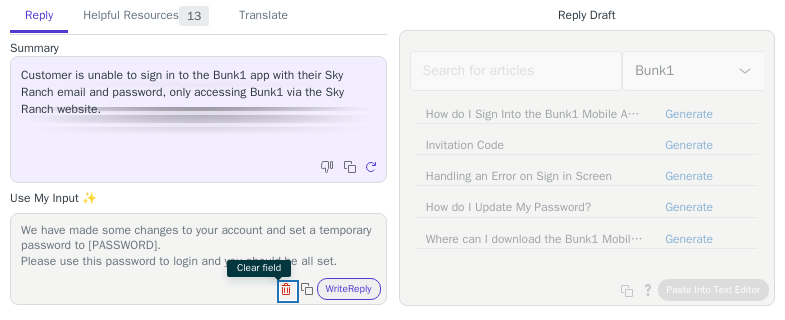 type 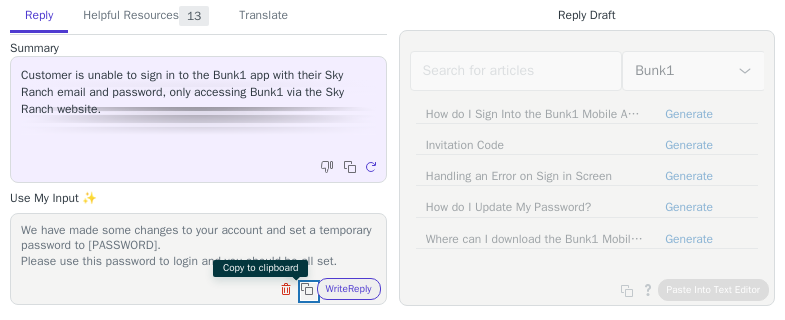 type 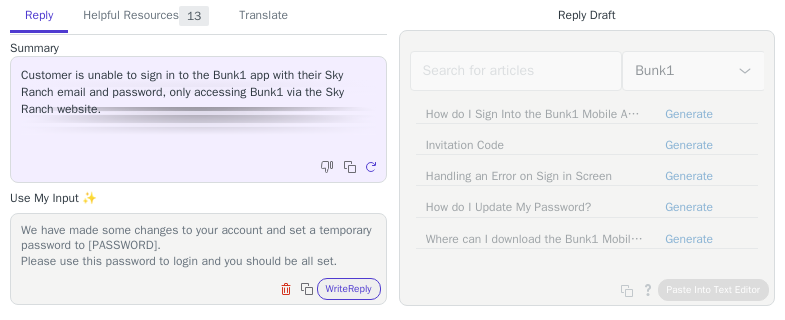 click on "Write  Reply" at bounding box center [349, 289] 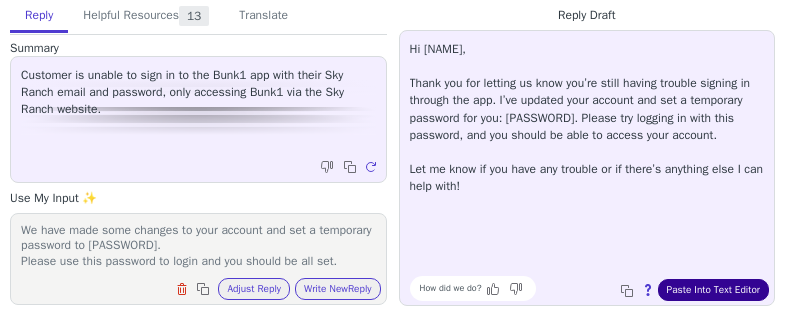 click on "Paste Into Text Editor" at bounding box center [713, 290] 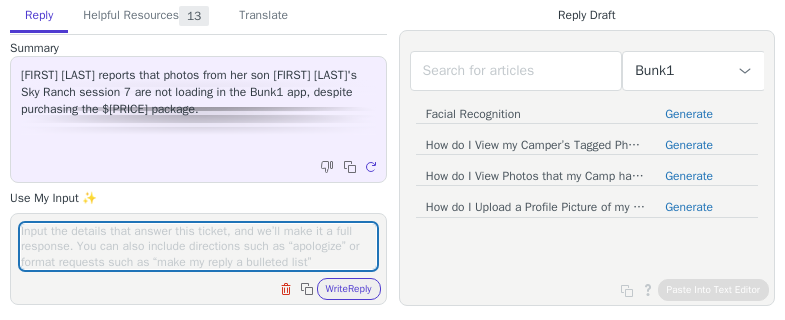 scroll, scrollTop: 0, scrollLeft: 0, axis: both 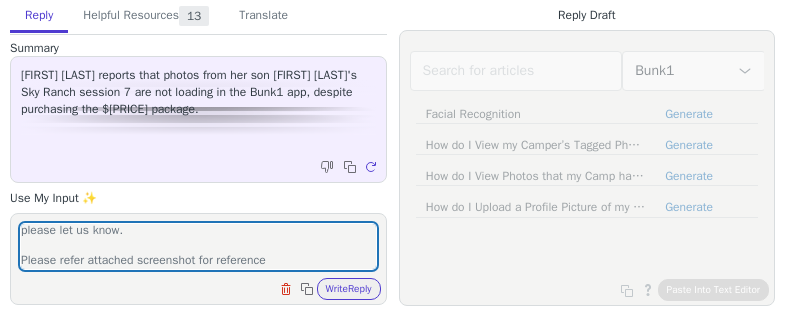 type on "We have checked your account and confirm that the Session 7 photos are visible on your account.
Please check the gallery tab and if you still do not see the photos please let us know.
Please refer attached screenshot for reference" 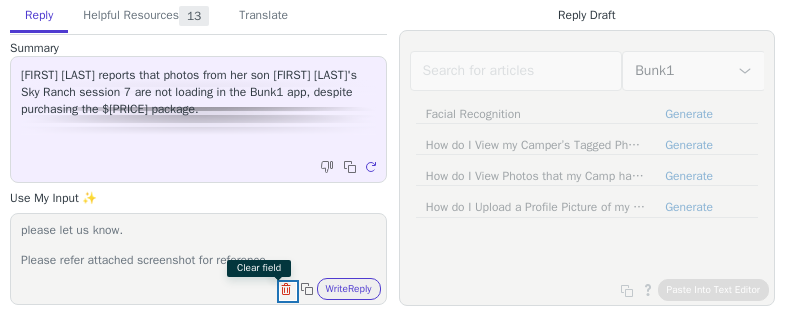 type 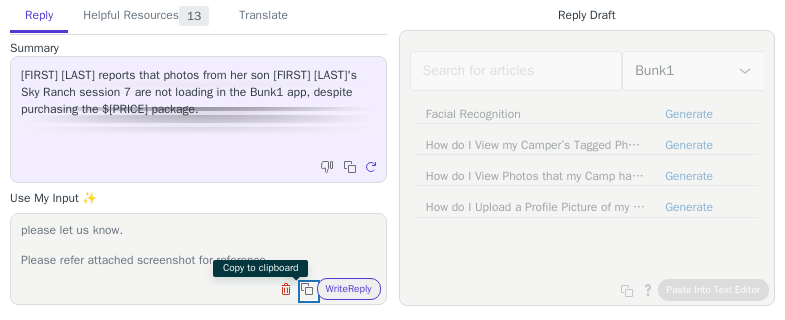 type 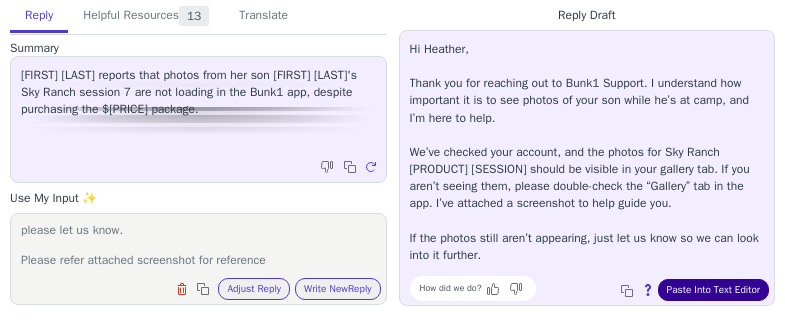 click on "Paste Into Text Editor" at bounding box center (713, 290) 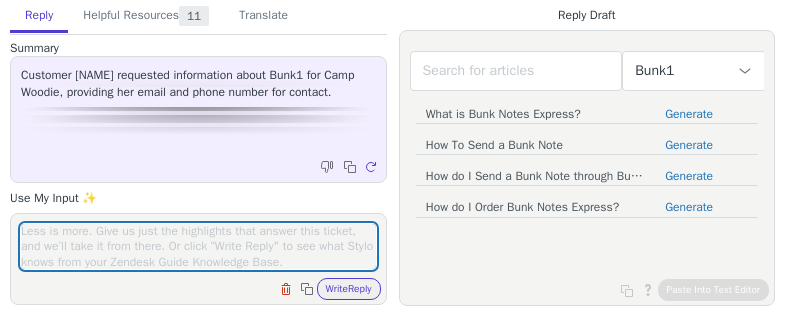 click at bounding box center [198, 246] 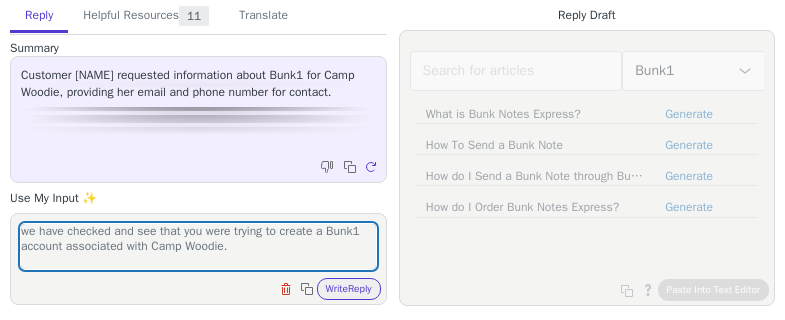 scroll, scrollTop: 17, scrollLeft: 0, axis: vertical 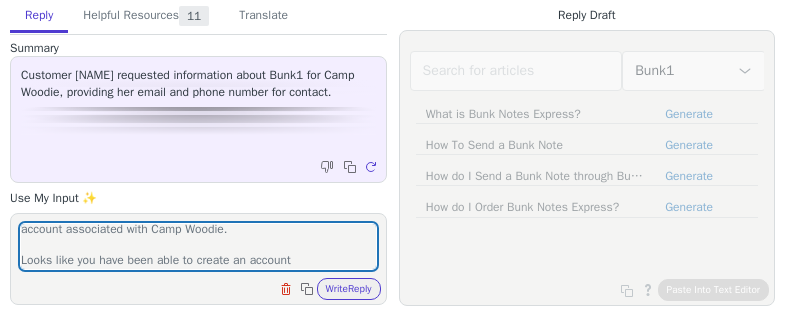 type on "we have checked and see that you were trying to create a Bunk1 account associated with Camp Woodie.
Looks like you have been able to create an account" 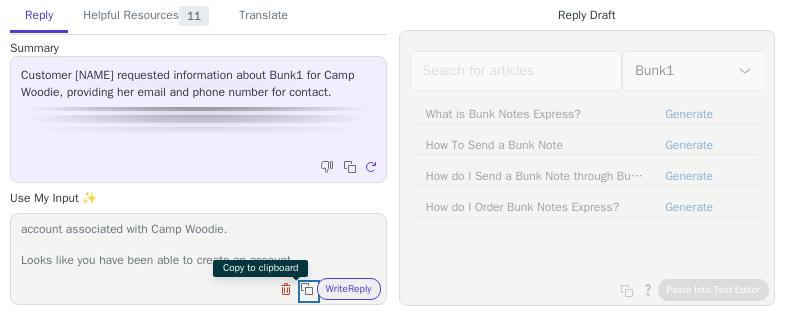 type 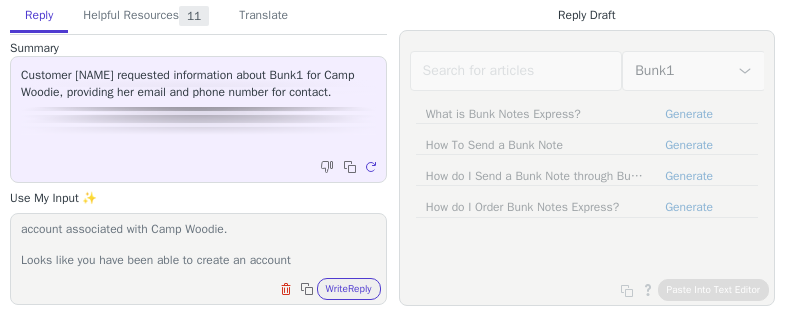 click on "Write  Reply" at bounding box center [349, 289] 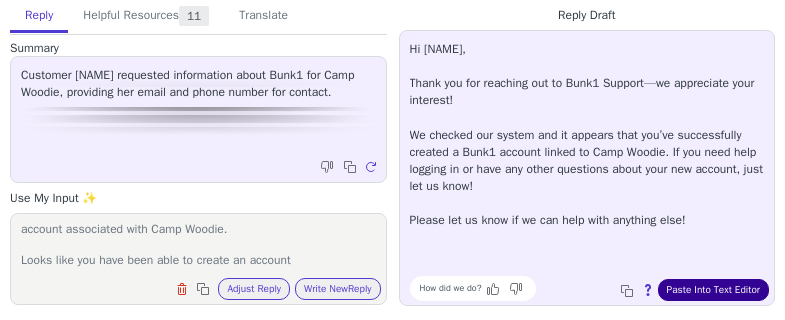 click on "Paste Into Text Editor" at bounding box center (713, 290) 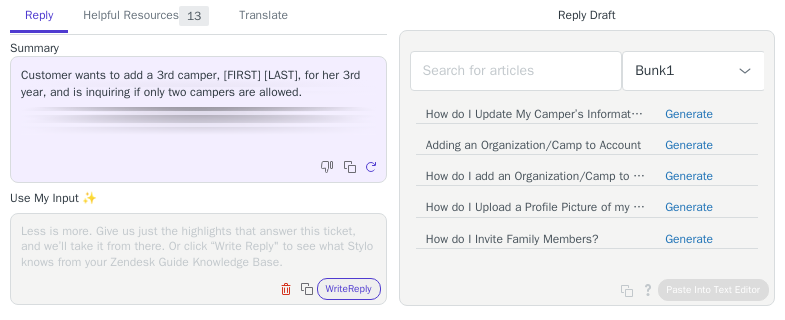 scroll, scrollTop: 0, scrollLeft: 0, axis: both 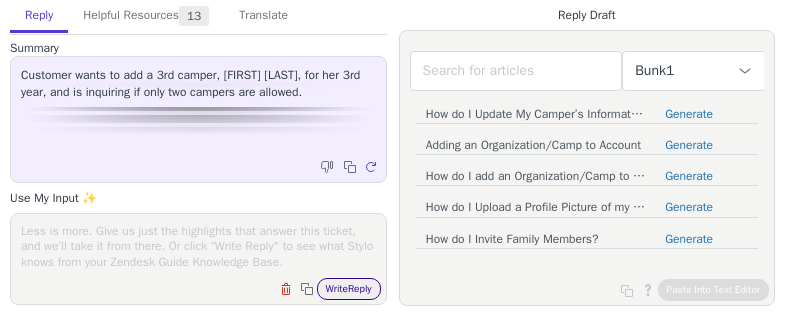 click on "Write  Reply" at bounding box center [349, 289] 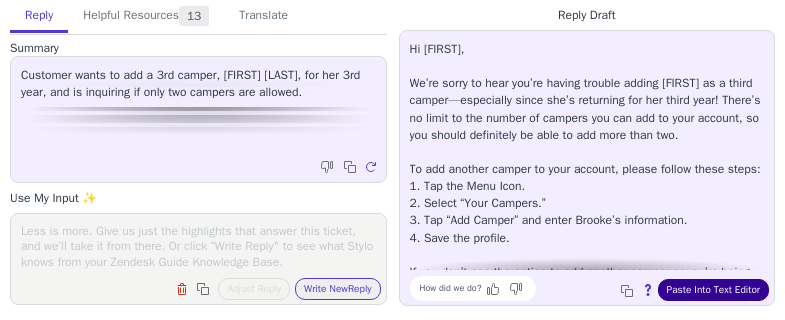 click on "Paste Into Text Editor" at bounding box center [713, 290] 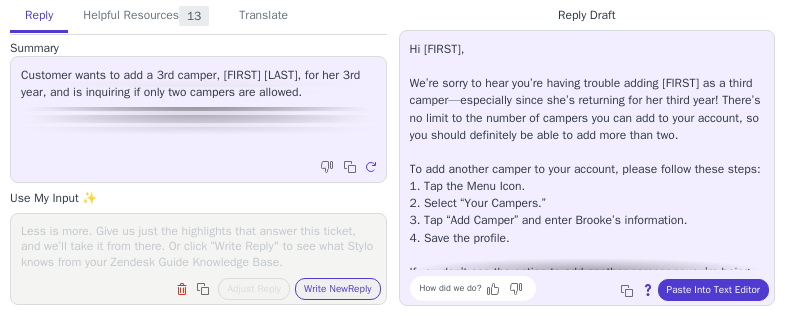 click at bounding box center [198, 246] 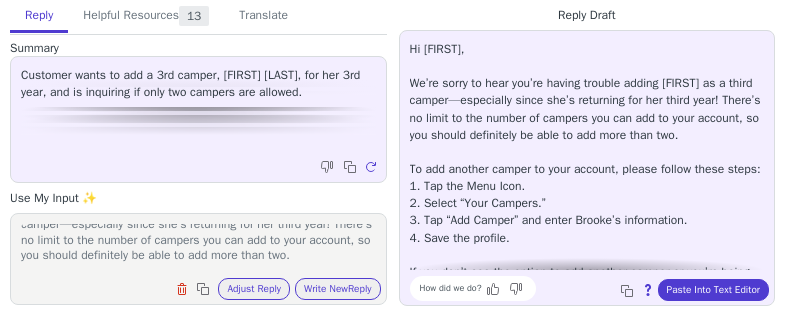 scroll, scrollTop: 78, scrollLeft: 0, axis: vertical 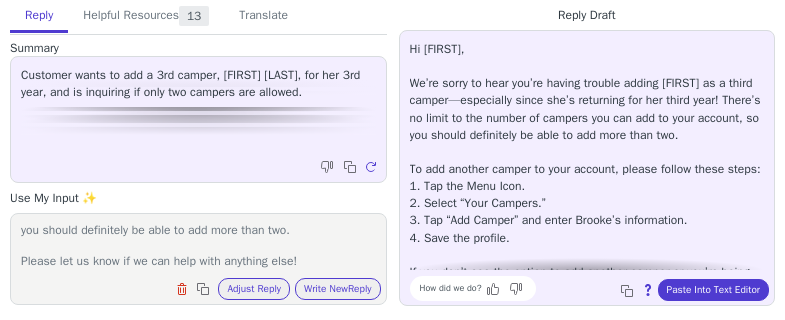 click on "Hi Jennifer,
We’re sorry to hear you’re having trouble adding Brooke as a third camper—especially since she’s returning for her third year! There’s no limit to the number of campers you can add to your account, so you should definitely be able to add more than two.
Please let us know if we can help with anything else!" at bounding box center [198, 246] 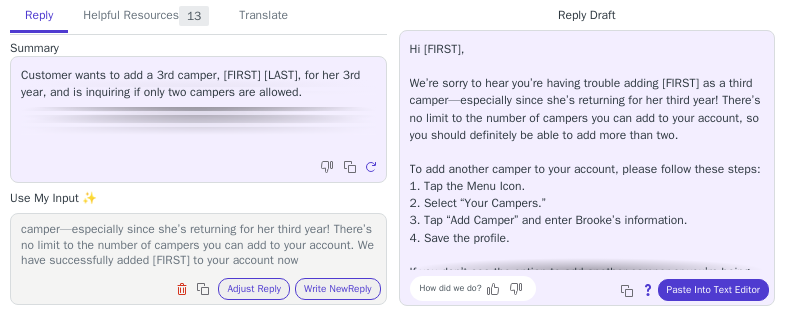scroll, scrollTop: 63, scrollLeft: 0, axis: vertical 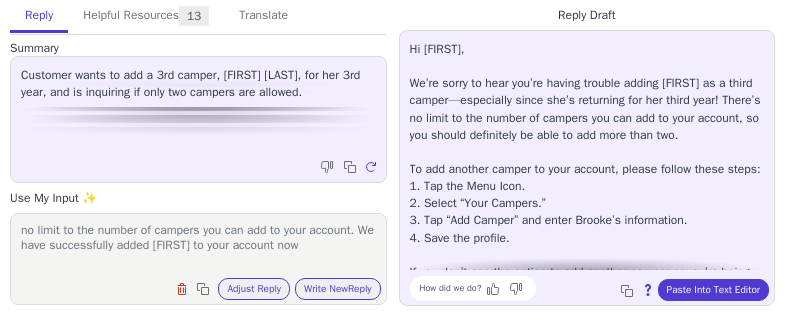 type on "Hi Jennifer,
We’re sorry to hear you’re having trouble adding Brooke as a third camper—especially since she’s returning for her third year! There’s no limit to the number of campers you can add to your account. We have successfully added Brooke to your account now
Please let us know if we can help with anything else!" 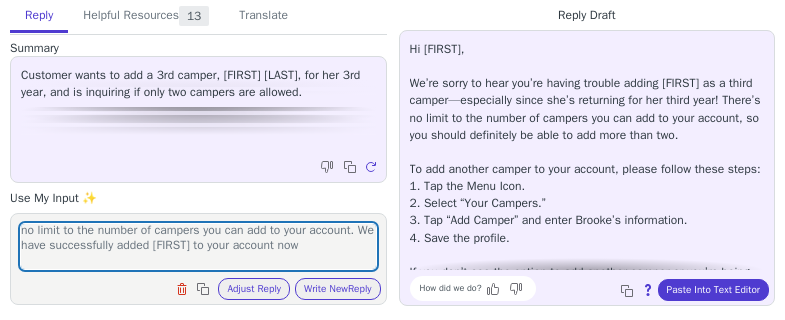 type 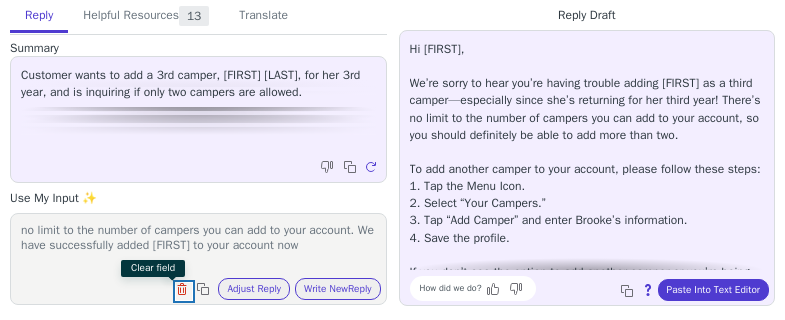 type 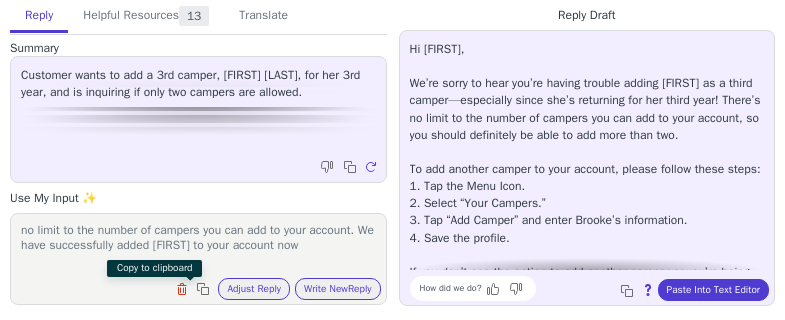 type 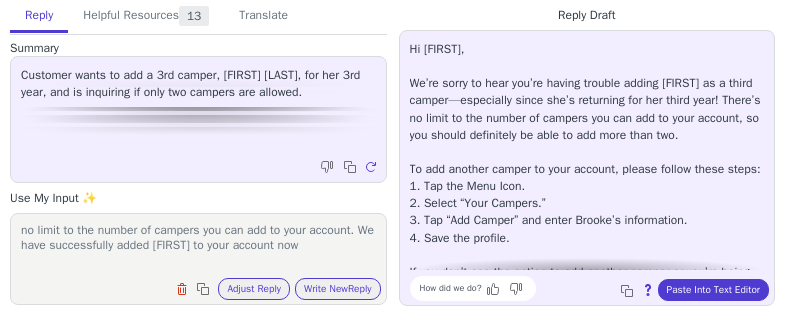 type 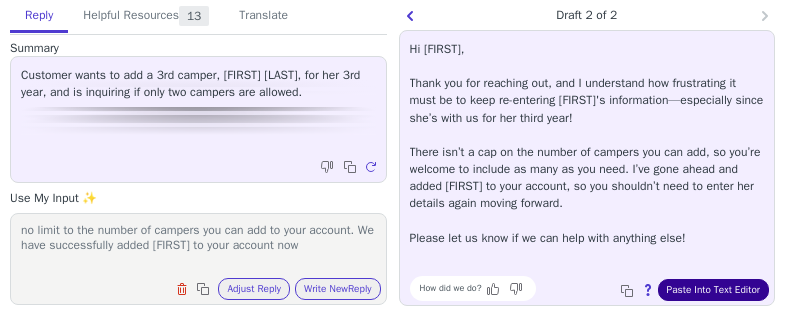 click on "Paste Into Text Editor" at bounding box center [713, 290] 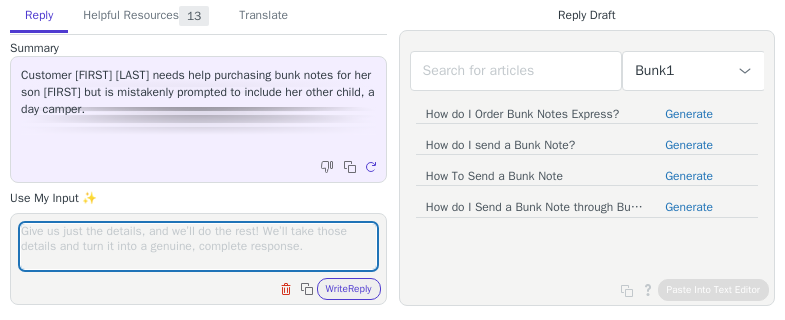 scroll, scrollTop: 0, scrollLeft: 0, axis: both 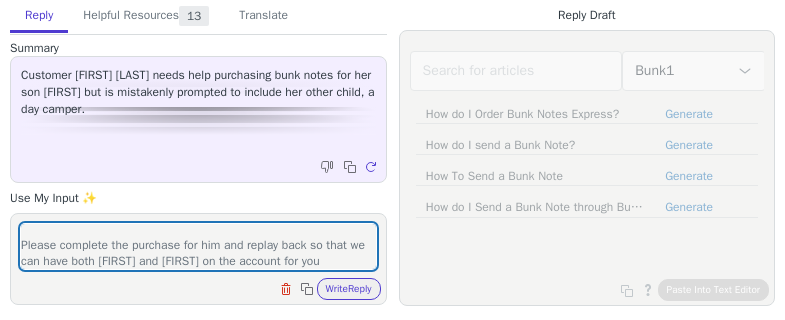 type on "We have updated your account to just reflect [FIRST] on your account.
Please complete the purchase for him and replay back so that we can have both [FIRST] and [FIRST] on the account for you" 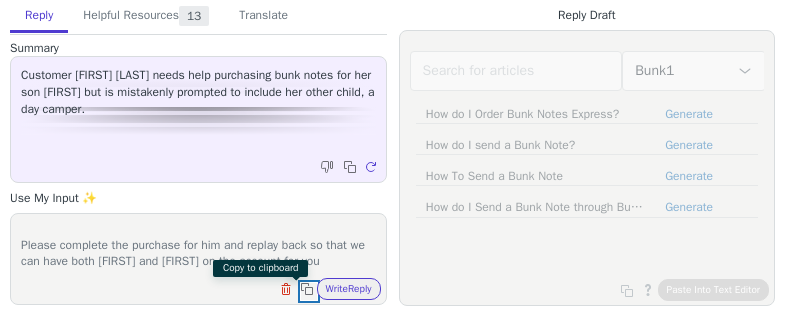 type 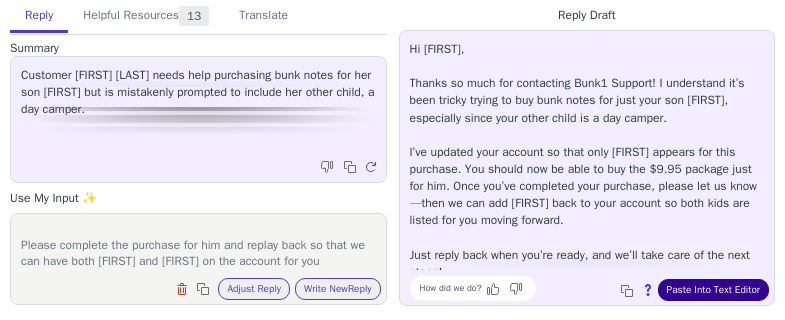 click on "Paste Into Text Editor" at bounding box center [713, 290] 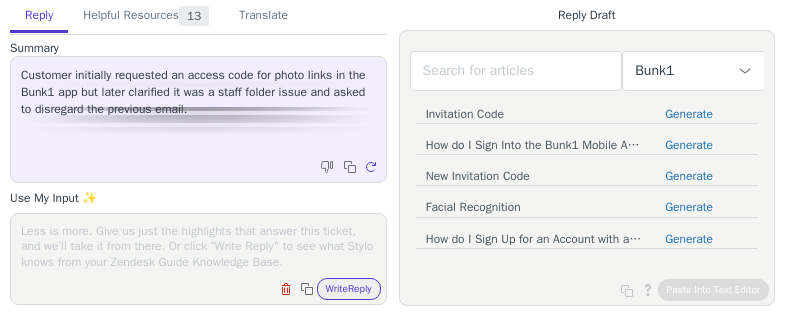 scroll, scrollTop: 0, scrollLeft: 0, axis: both 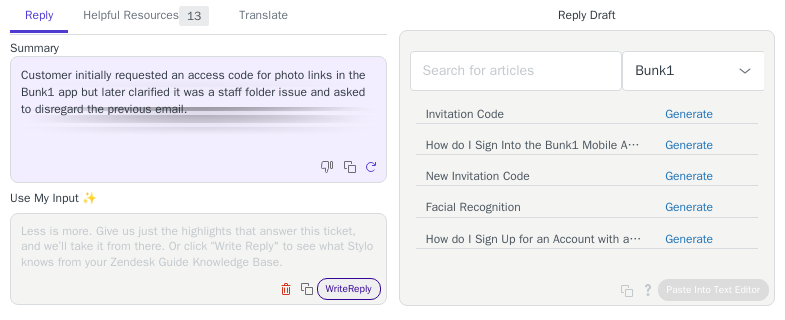 click on "Write  Reply" at bounding box center (349, 289) 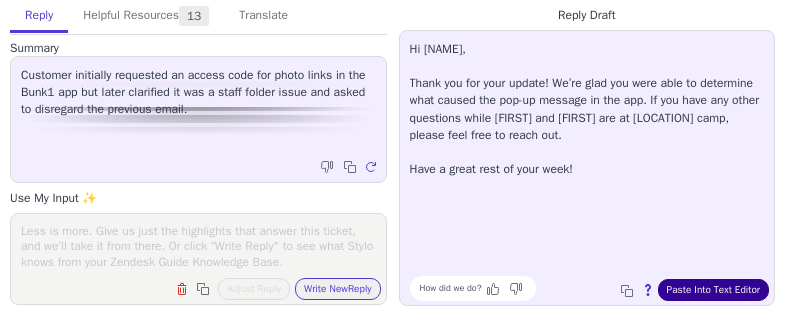 click on "Paste Into Text Editor" at bounding box center [713, 290] 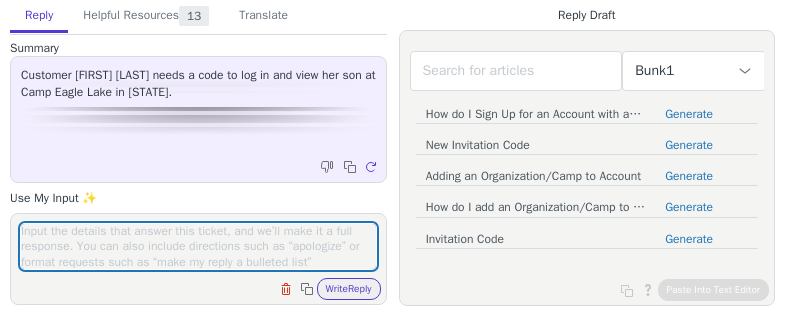 scroll, scrollTop: 0, scrollLeft: 0, axis: both 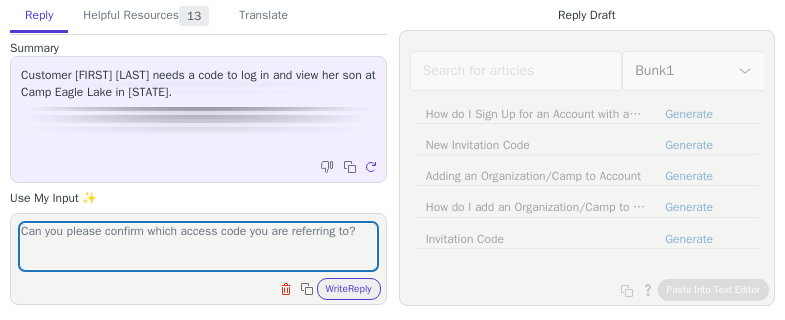 type on "Can you please confirm which access code you are referring to?" 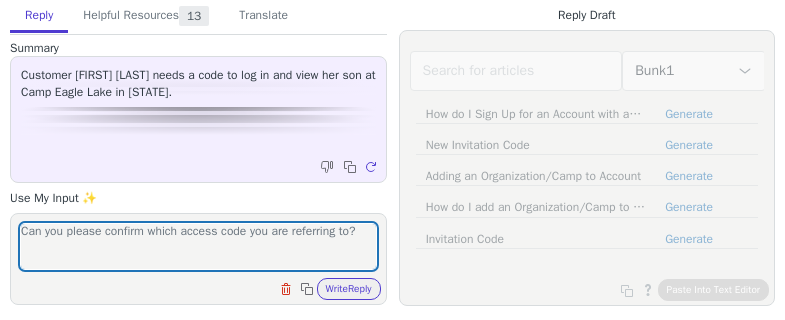 type 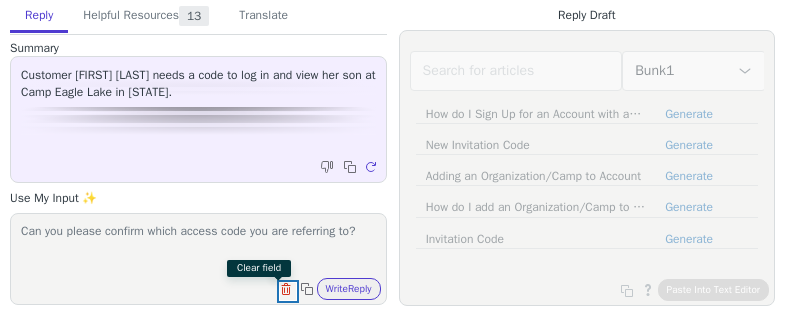type 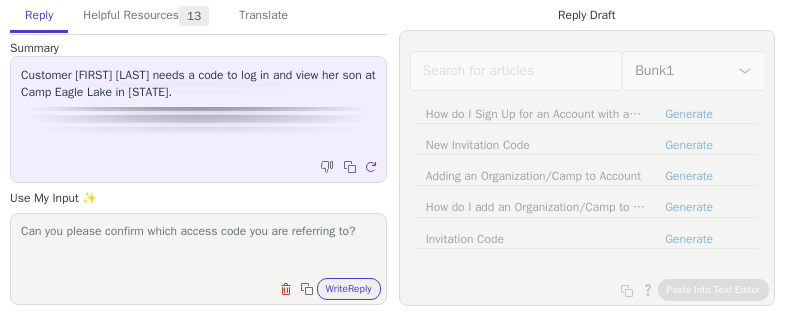 click on "Write  Reply" at bounding box center [349, 289] 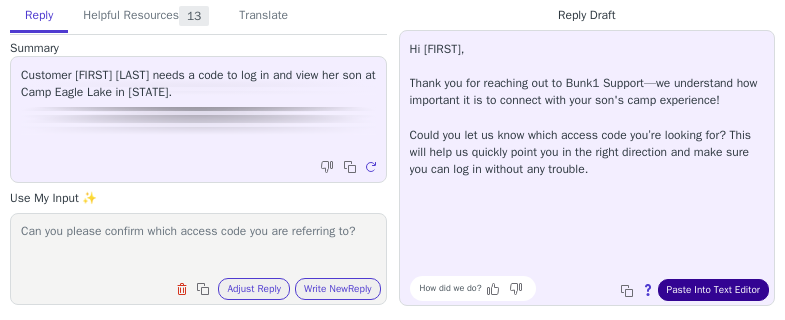 click on "Paste Into Text Editor" at bounding box center (713, 290) 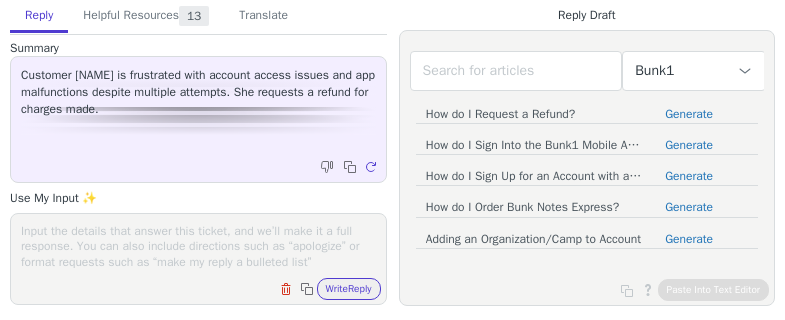 scroll, scrollTop: 0, scrollLeft: 0, axis: both 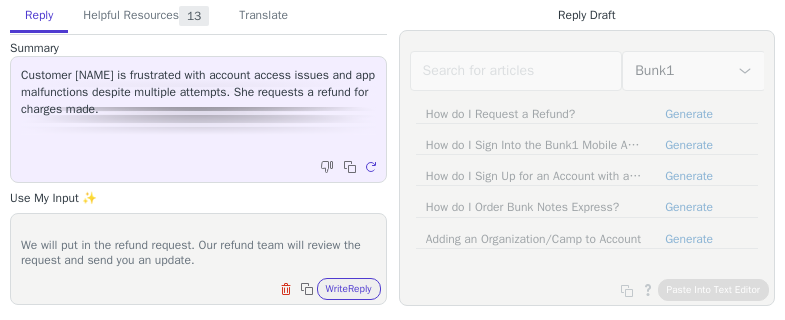type on "We certainly understand and sorry for the experience.
We will put in the refund request. Our refund team will review the request and send you an update." 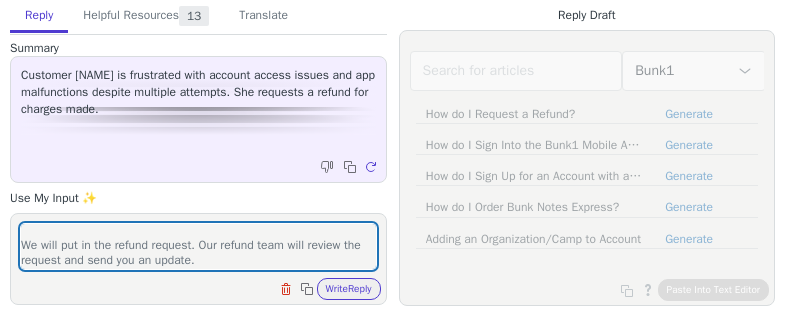 type 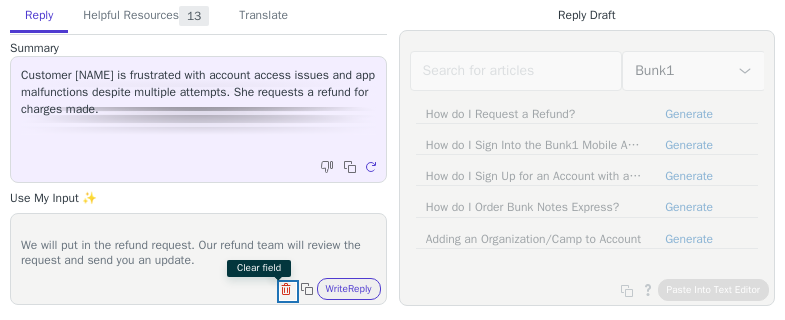 type 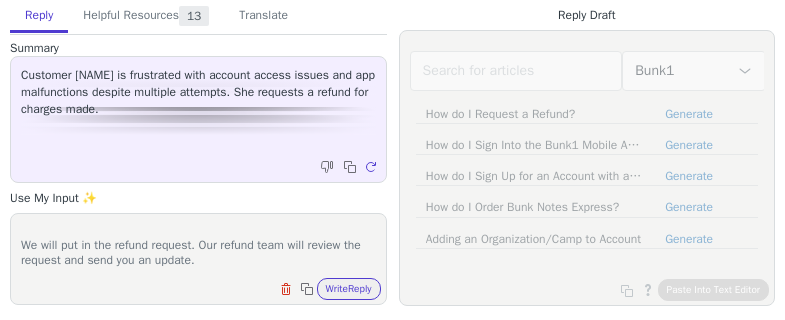 type 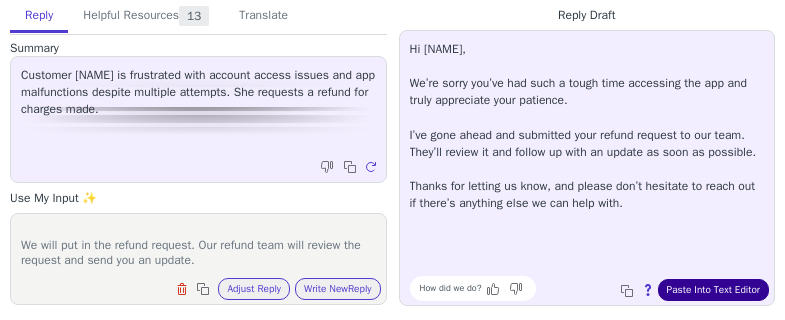 click on "Paste Into Text Editor" at bounding box center (713, 290) 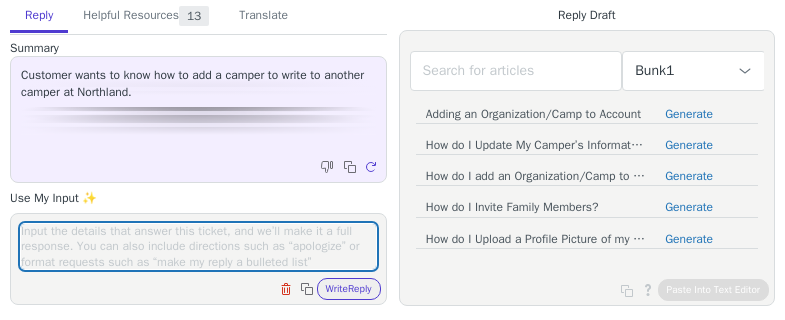 scroll, scrollTop: 0, scrollLeft: 0, axis: both 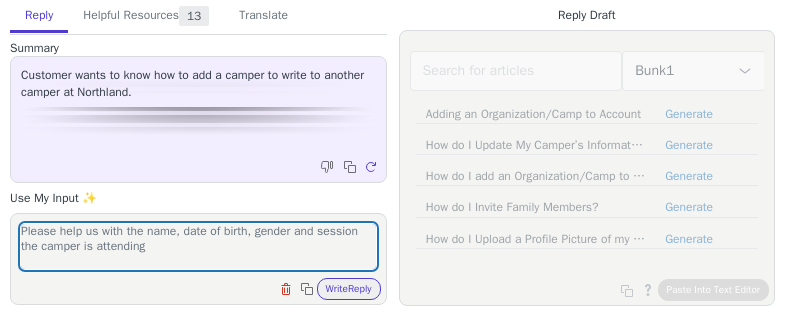type on "Please help us with the name, date of birth, gender and session the camper is attending" 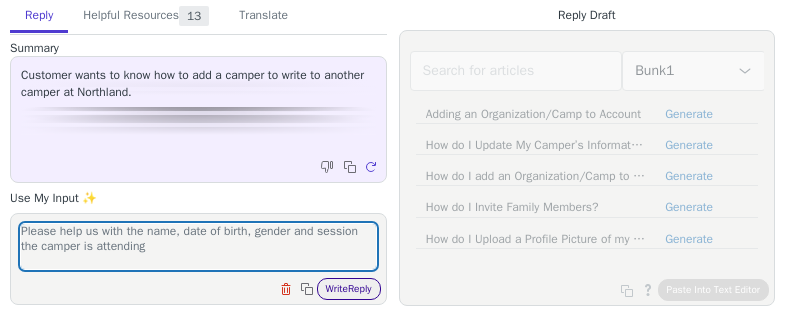 click on "Write  Reply" at bounding box center [349, 289] 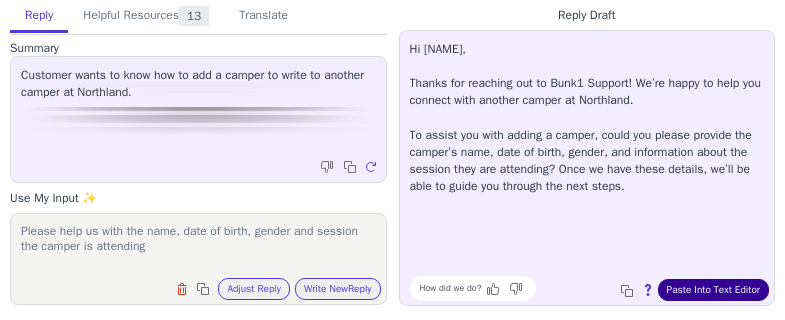 click on "Paste Into Text Editor" at bounding box center (713, 290) 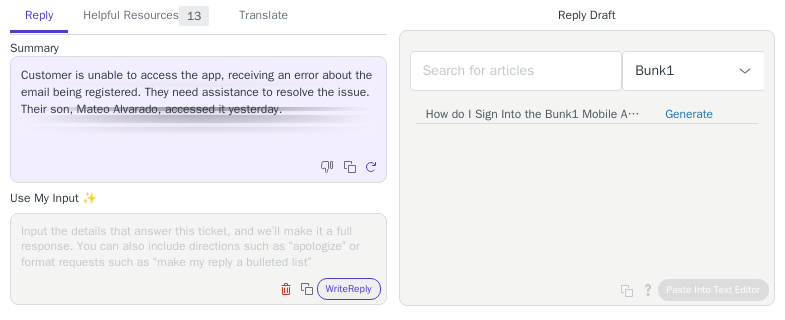scroll, scrollTop: 0, scrollLeft: 0, axis: both 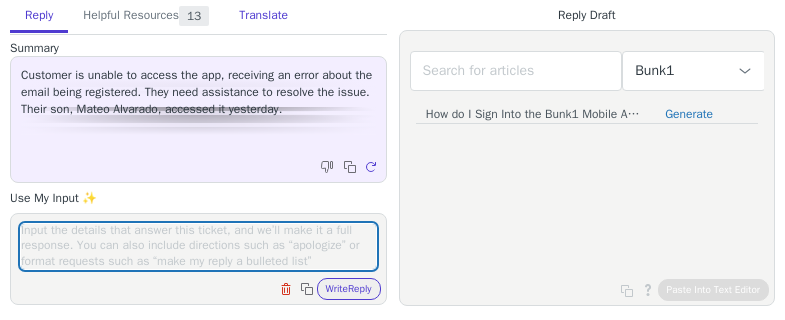 click on "Translate" at bounding box center [263, 16] 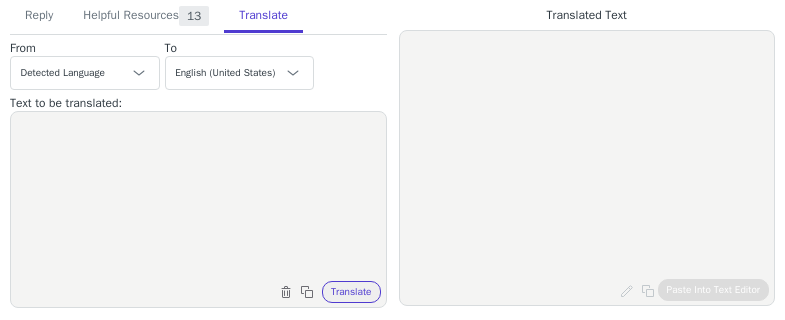 click at bounding box center (198, 197) 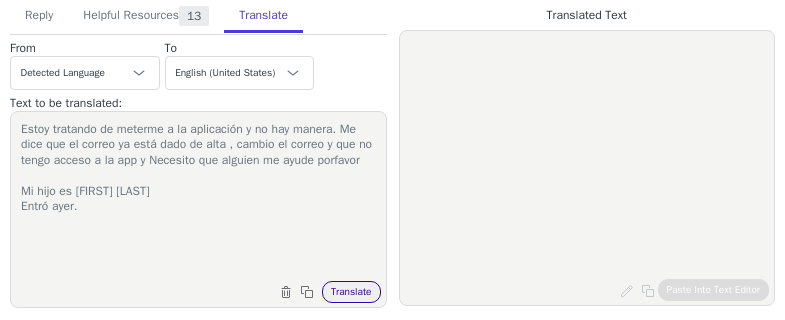 type on "Estoy tratando de meterme a la aplicación y no hay manera. Me dice que el correo ya está dado de alta , cambio el correo y que no tengo acceso a la app y Necesito que alguien me ayude porfavor
Mi hijo es [FIRST] [LAST]
Entró ayer." 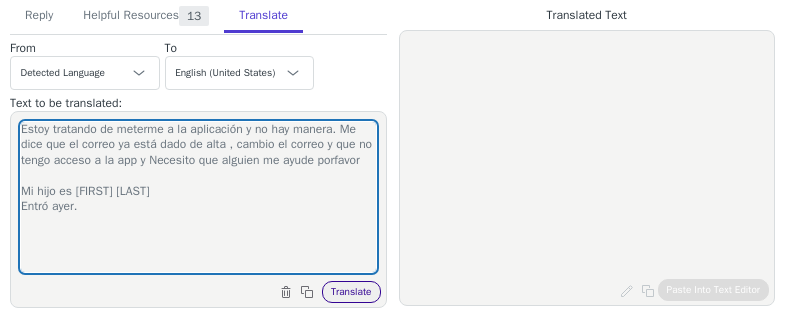 click on "Translate" at bounding box center (351, 292) 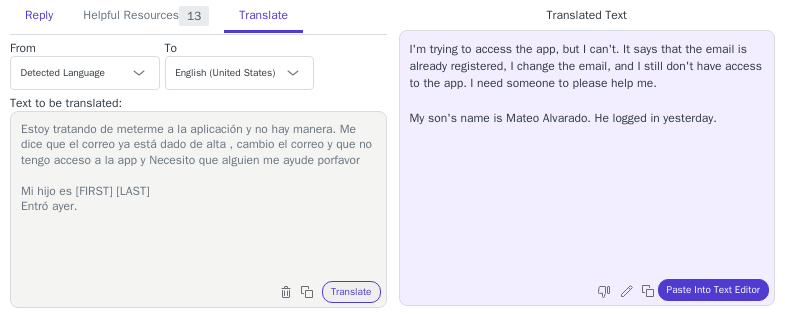 click on "Reply" at bounding box center (39, 16) 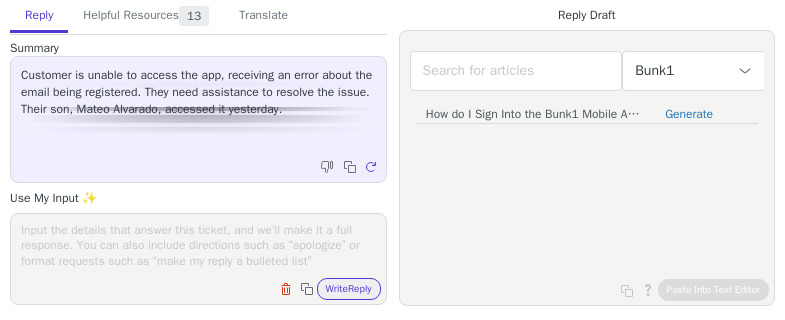 click on "Clear field Copy to clipboard Write  Reply" at bounding box center (198, 259) 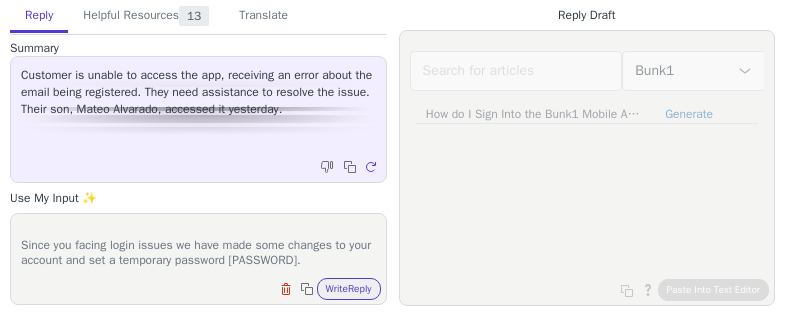 scroll, scrollTop: 63, scrollLeft: 0, axis: vertical 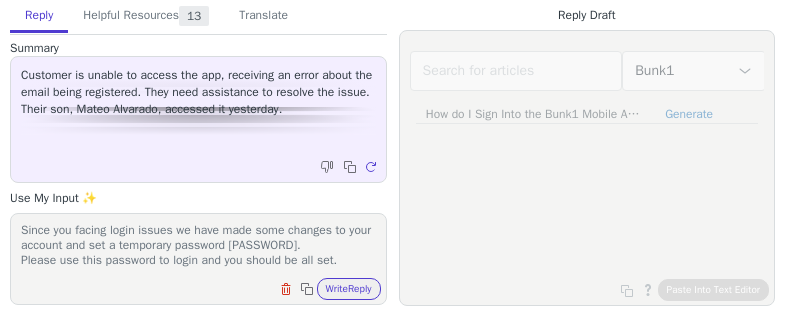 type on "We have checked and see that you already have an account associated with this email address connected to Camp La Llanada Tx.
Since you facing login issues we have made some changes to your account and set a temporary password [PASSWORD].
Please use this password to login and you should be all set." 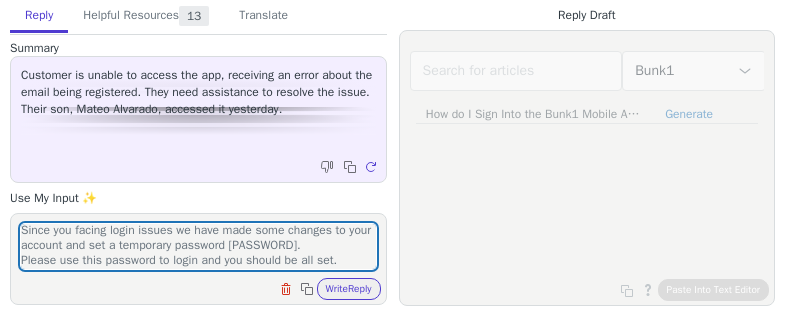type 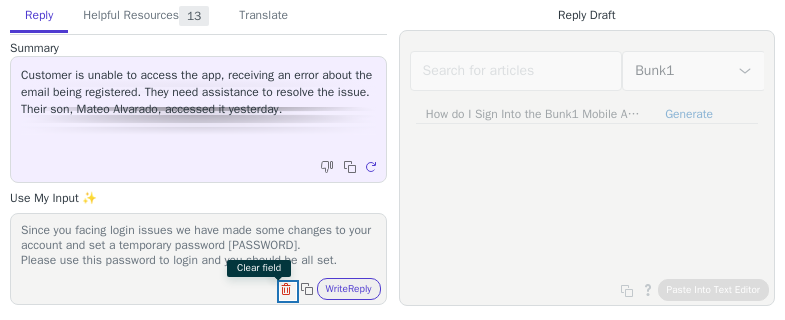 type 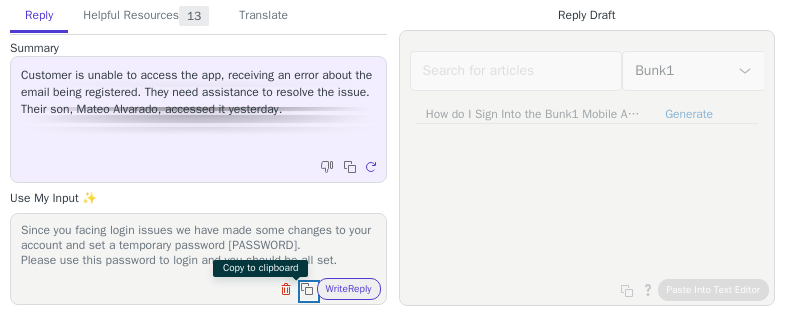 type 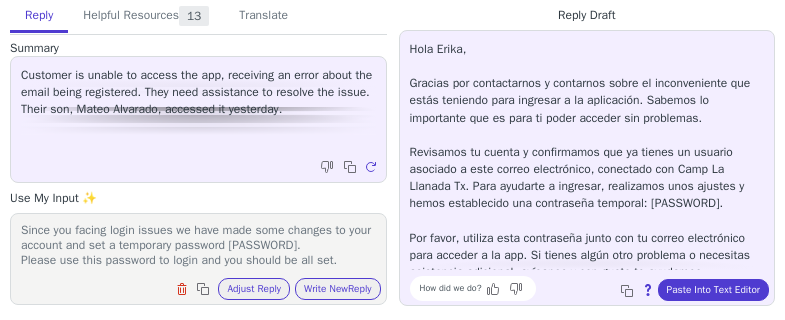 scroll, scrollTop: 11, scrollLeft: 0, axis: vertical 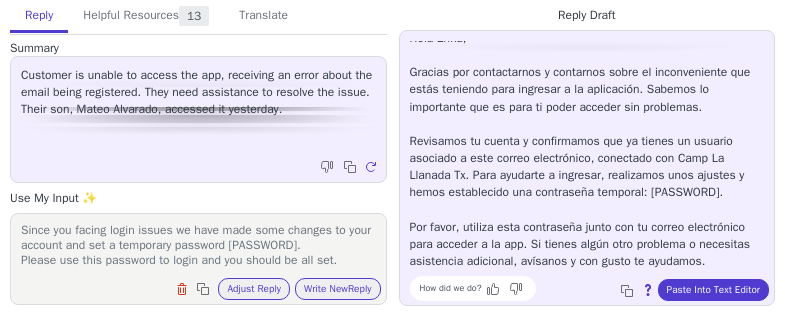 click on "Hola Erika, Gracias por contactarnos y contarnos sobre el inconveniente que estás teniendo para ingresar a la aplicación. Sabemos lo importante que es para ti poder acceder sin problemas. Revisamos tu cuenta y confirmamos que ya tienes un usuario asociado a este correo electrónico, conectado con Camp La Llanada Tx. Para ayudarte a ingresar, realizamos unos ajustes y hemos establecido una contraseña temporal: Summer@12345. Por favor, utiliza esta contraseña junto con tu correo electrónico para acceder a la app. Si tienes algún otro problema o necesitas asistencia adicional, avísanos y con gusto te ayudamos." at bounding box center [587, 150] 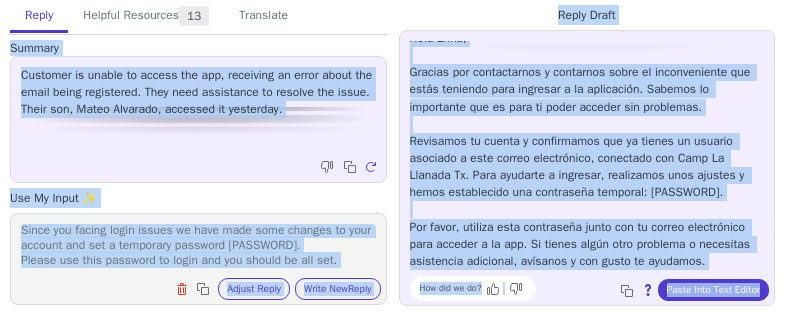 click on "Hola Erika, Gracias por contactarnos y contarnos sobre el inconveniente que estás teniendo para ingresar a la aplicación. Sabemos lo importante que es para ti poder acceder sin problemas. Revisamos tu cuenta y confirmamos que ya tienes un usuario asociado a este correo electrónico, conectado con Camp La Llanada Tx. Para ayudarte a ingresar, realizamos unos ajustes y hemos establecido una contraseña temporal: Summer@12345. Por favor, utiliza esta contraseña junto con tu correo electrónico para acceder a la app. Si tienes algún otro problema o necesitas asistencia adicional, avísanos y con gusto te ayudamos." at bounding box center (587, 150) 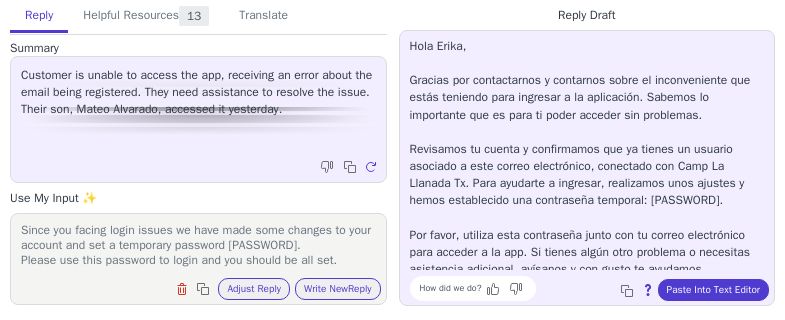 scroll, scrollTop: 0, scrollLeft: 0, axis: both 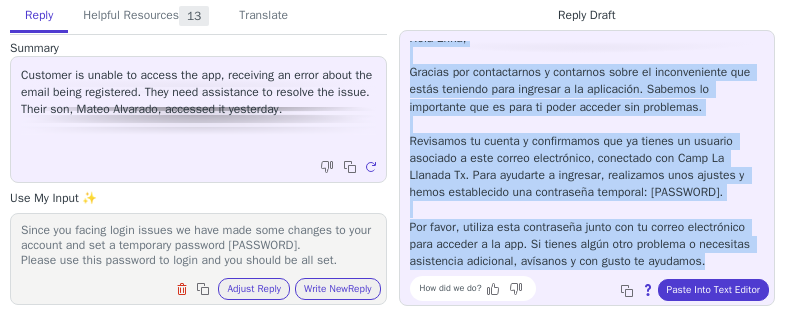 drag, startPoint x: 407, startPoint y: 47, endPoint x: 715, endPoint y: 269, distance: 379.66827 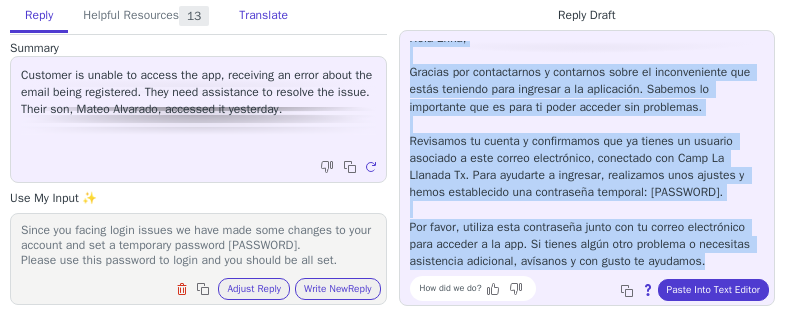 click on "Translate" at bounding box center (263, 16) 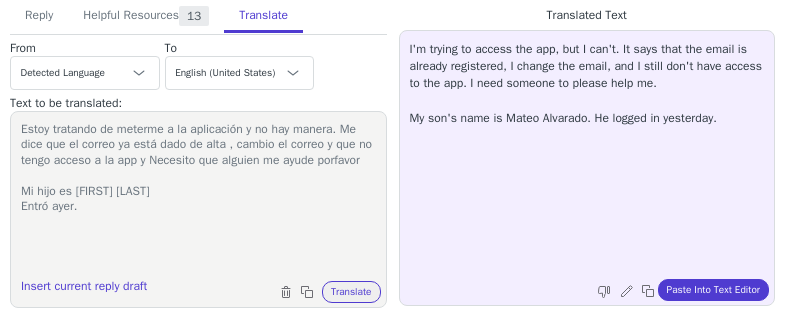 click on "Estoy tratando de meterme a la aplicación y no hay manera. Me dice que el correo ya está dado de alta , cambio el correo y que no tengo acceso a la app y Necesito que alguien me ayude porfavor
Mi hijo es mateo Alvarado
Entró ayer." at bounding box center [198, 197] 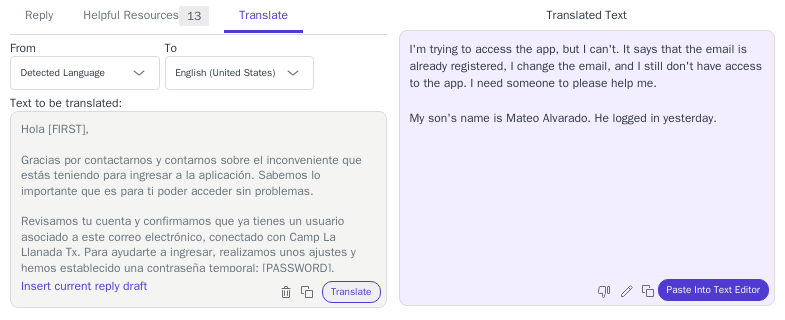 scroll, scrollTop: 66, scrollLeft: 0, axis: vertical 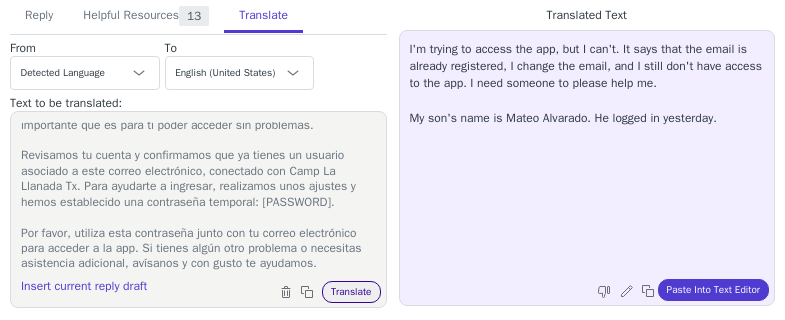 type on "Hola Erika,
Gracias por contactarnos y contarnos sobre el inconveniente que estás teniendo para ingresar a la aplicación. Sabemos lo importante que es para ti poder acceder sin problemas.
Revisamos tu cuenta y confirmamos que ya tienes un usuario asociado a este correo electrónico, conectado con Camp La Llanada Tx. Para ayudarte a ingresar, realizamos unos ajustes y hemos establecido una contraseña temporal: Summer@12345.
Por favor, utiliza esta contraseña junto con tu correo electrónico para acceder a la app. Si tienes algún otro problema o necesitas asistencia adicional, avísanos y con gusto te ayudamos." 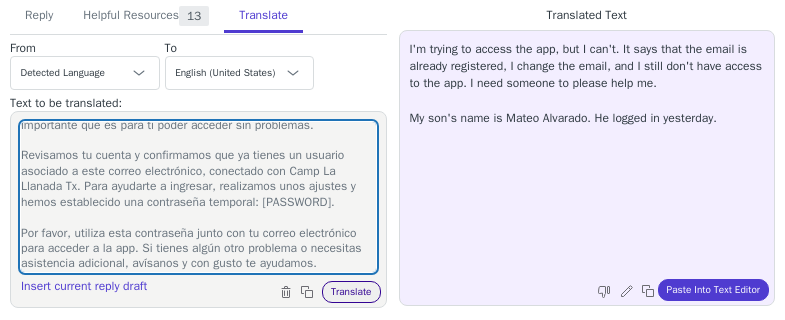 click on "Translate" at bounding box center [351, 292] 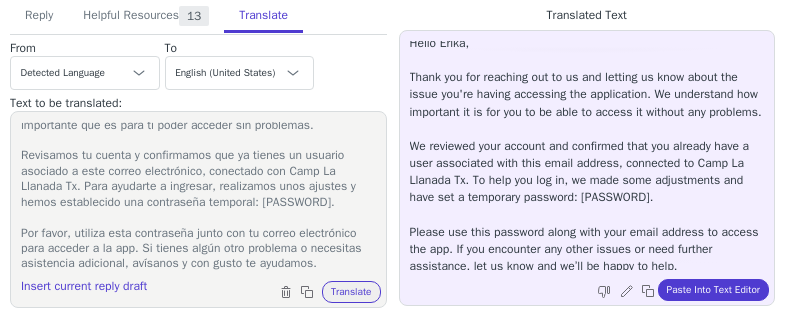 scroll, scrollTop: 0, scrollLeft: 0, axis: both 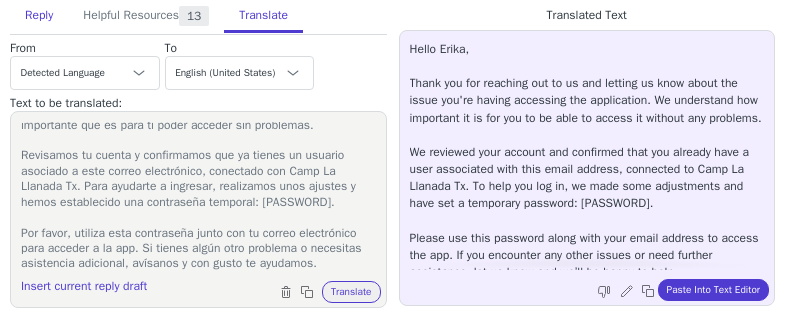 click on "Reply" at bounding box center (39, 16) 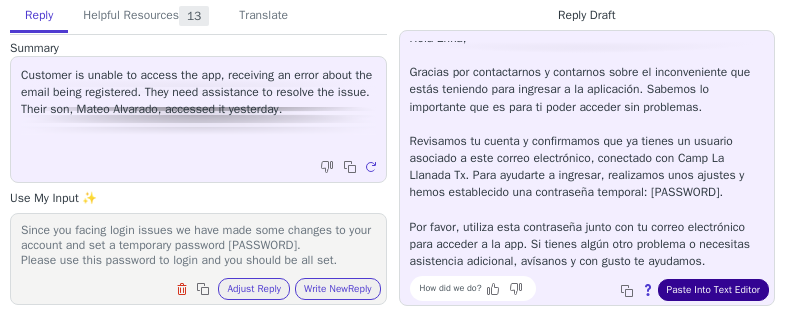 click on "Paste Into Text Editor" at bounding box center (713, 290) 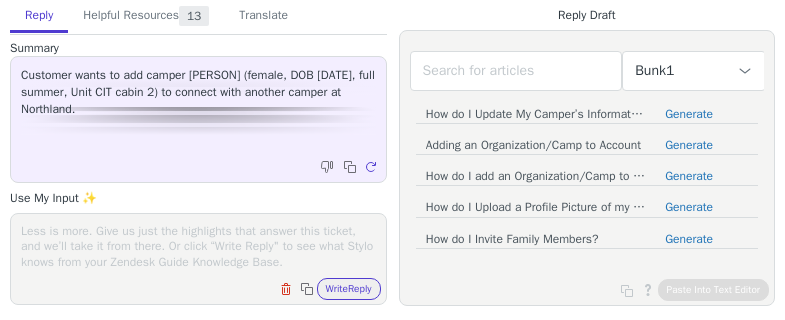 scroll, scrollTop: 0, scrollLeft: 0, axis: both 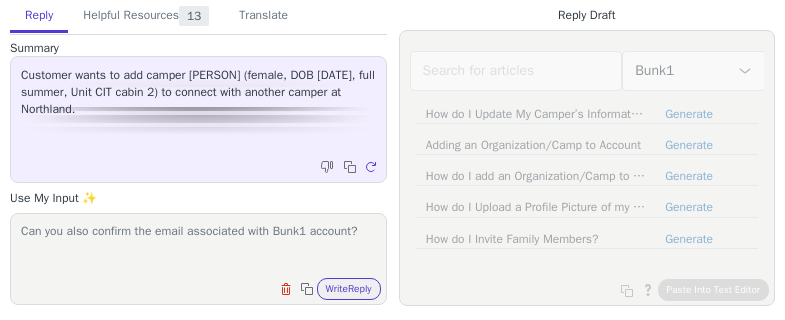 type on "Can you also confirm the email associated with Bunk1 account?" 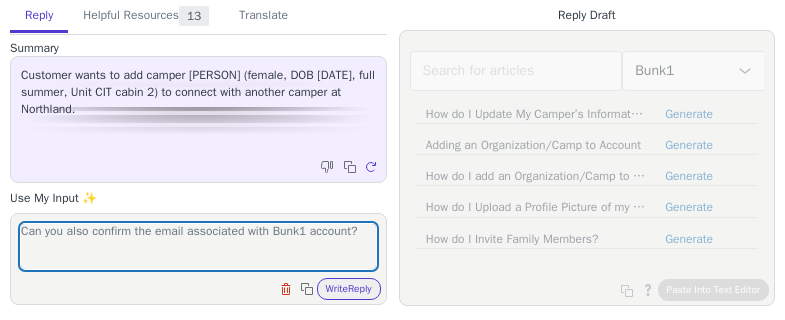 type 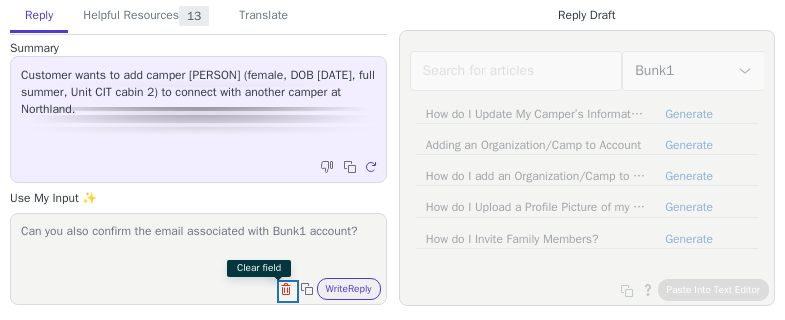 type 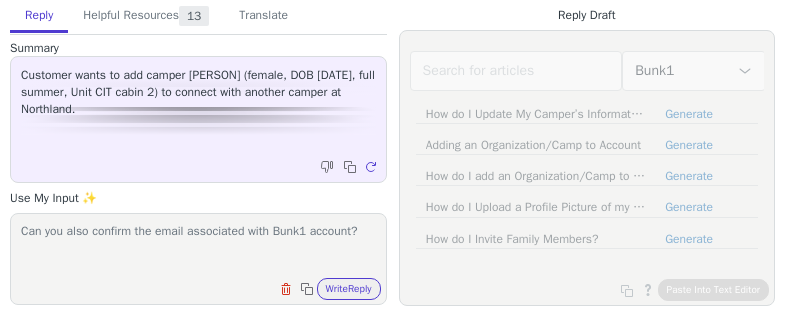 click on "Write  Reply" at bounding box center (349, 289) 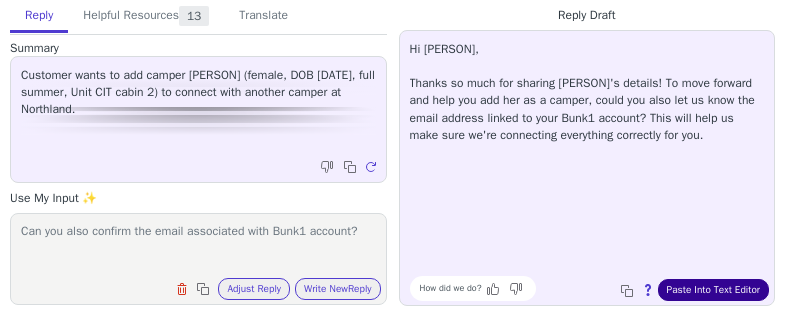 click on "Paste Into Text Editor" at bounding box center [713, 290] 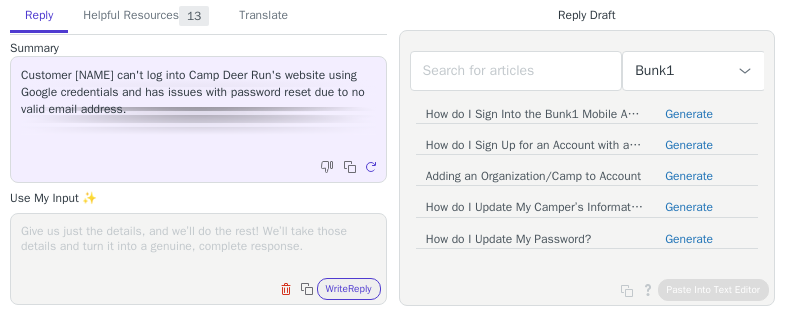 scroll, scrollTop: 0, scrollLeft: 0, axis: both 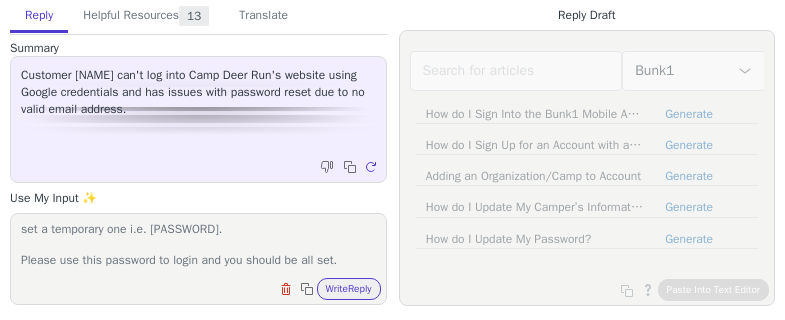 type on "To help resolve your login issue we have reset your password and set a temporary one i.e. [PASSWORD].
Please use this password to login and you should be all set." 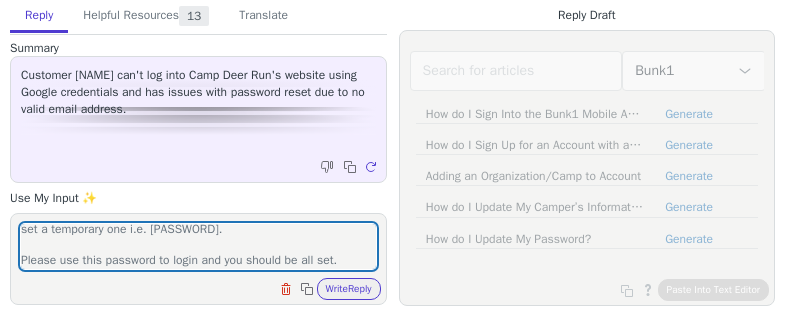 type 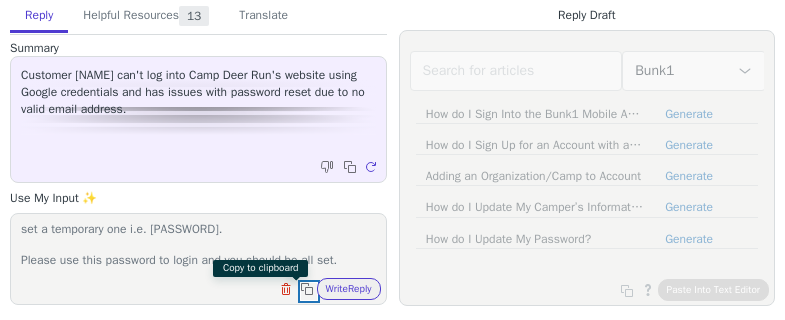 type 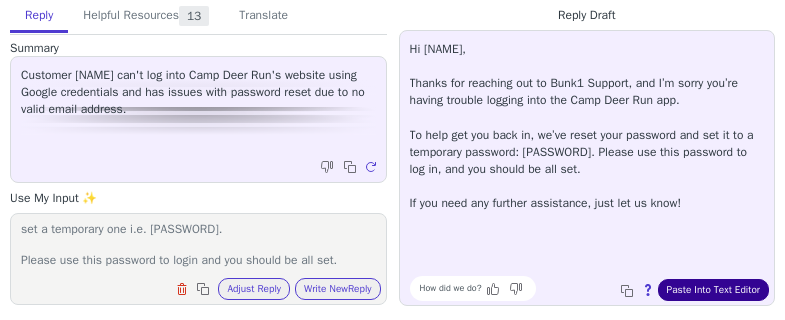 click on "Paste Into Text Editor" at bounding box center [713, 290] 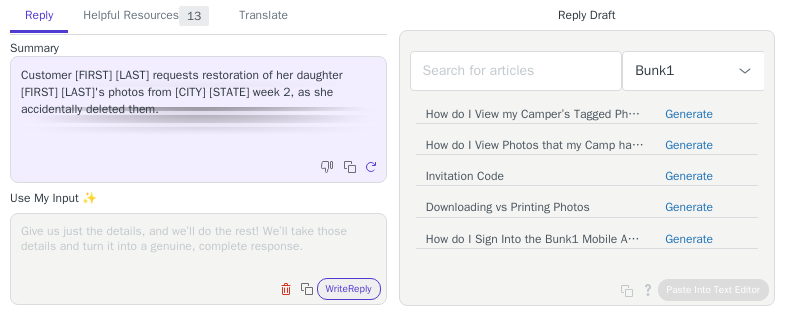 click at bounding box center [198, 246] 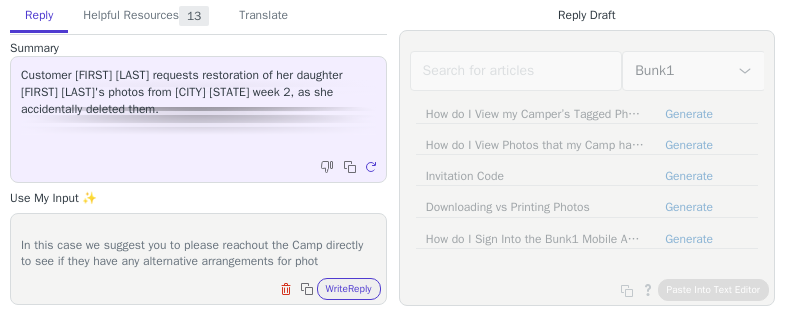 scroll, scrollTop: 48, scrollLeft: 0, axis: vertical 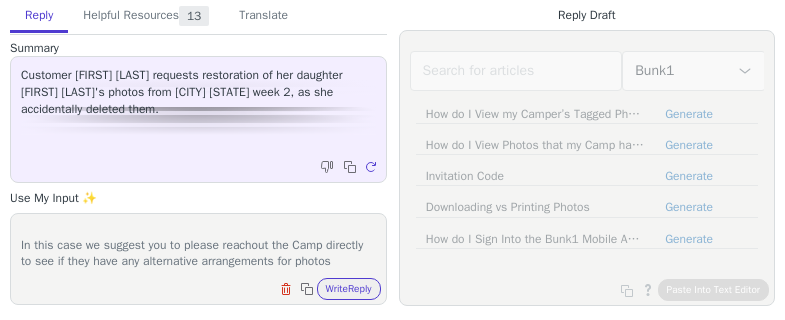 type on "Camp Muskoka Woods is not using the photos services from Bunk1 this season.
In this case we suggest you to please reachout the Camp directly to see if they have any alternative arrangements for photos" 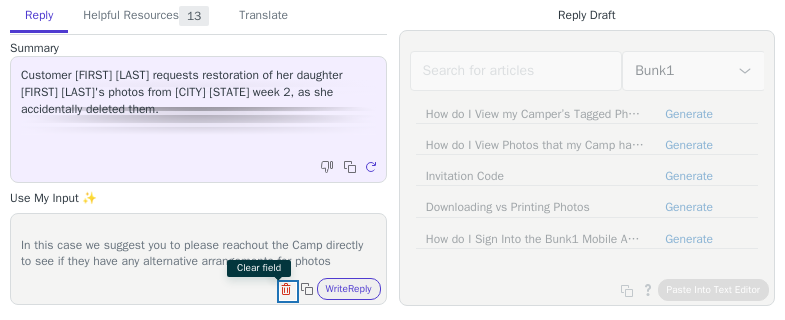 type 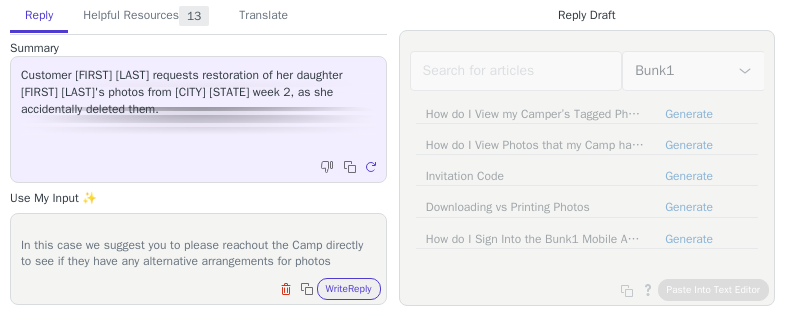 type 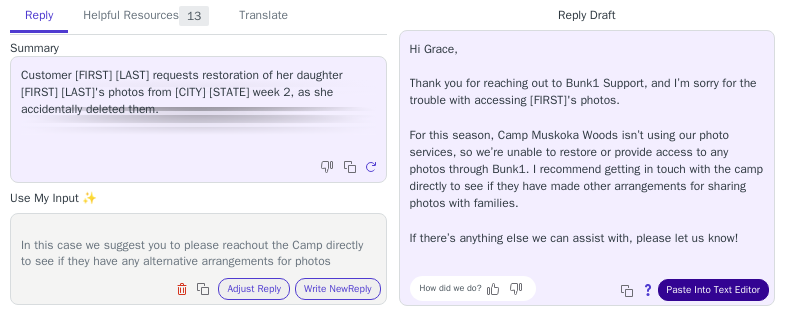click on "Paste Into Text Editor" at bounding box center (713, 290) 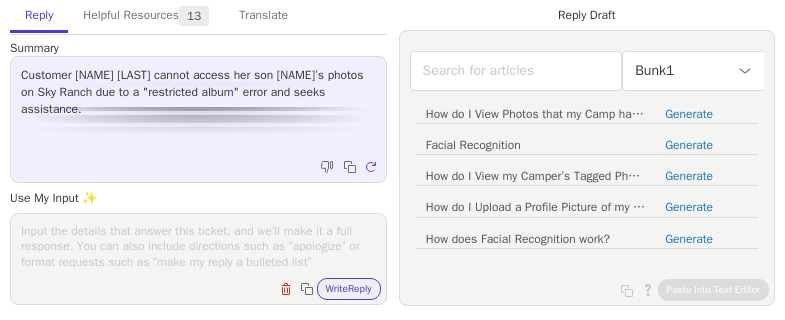 scroll, scrollTop: 0, scrollLeft: 0, axis: both 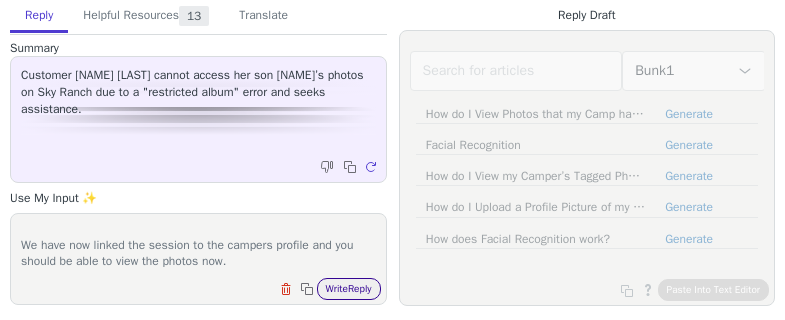 type on "It looks like the session was not linked to the Campers profile which is why you were unable to view the photos.
We have now linked the session to the campers profile and you should be able to view the photos now." 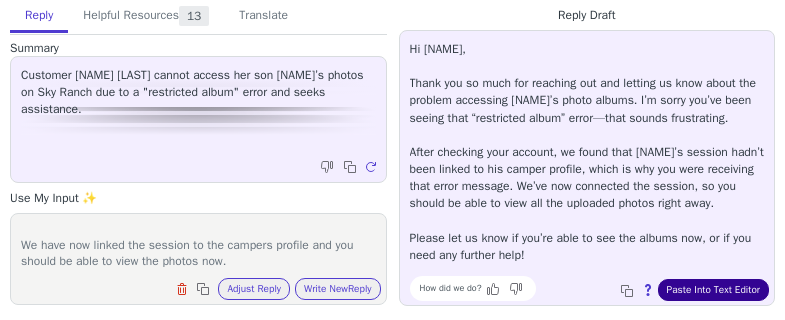 click on "Paste Into Text Editor" at bounding box center [713, 290] 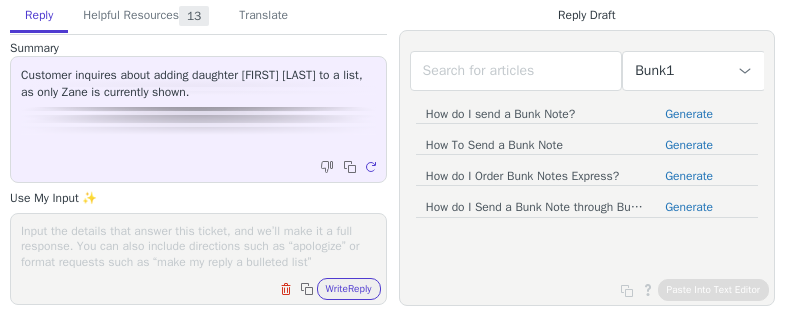 scroll, scrollTop: 0, scrollLeft: 0, axis: both 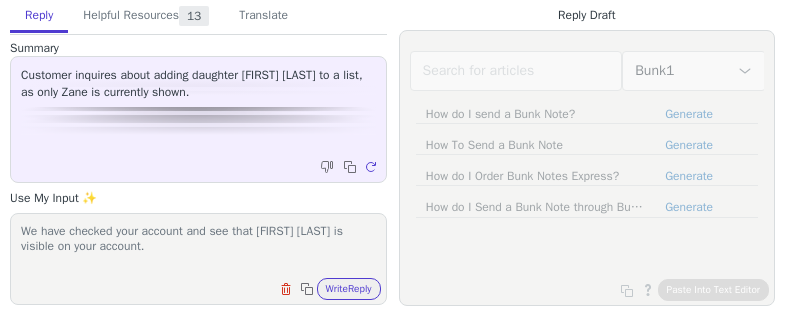 type on "We have checked your account and see that [FIRST] [LAST] is visible on your account." 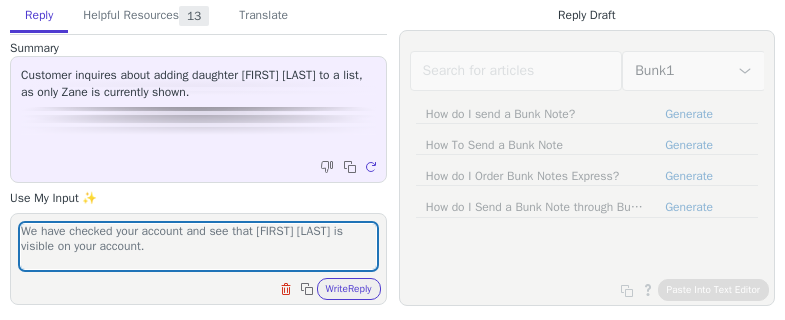 type 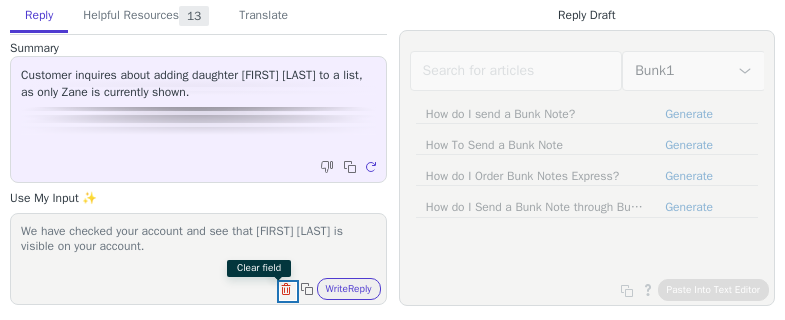 type 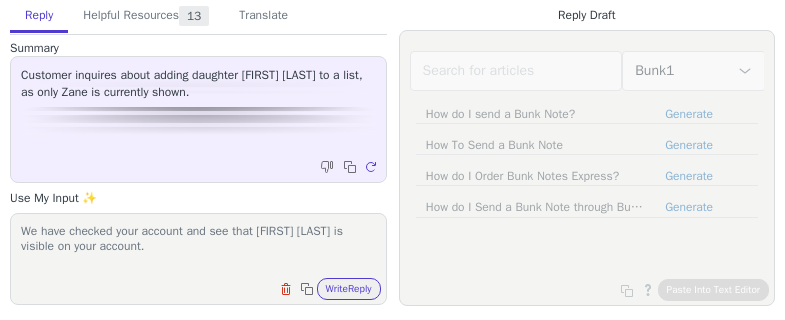 click on "Write  Reply" at bounding box center (349, 289) 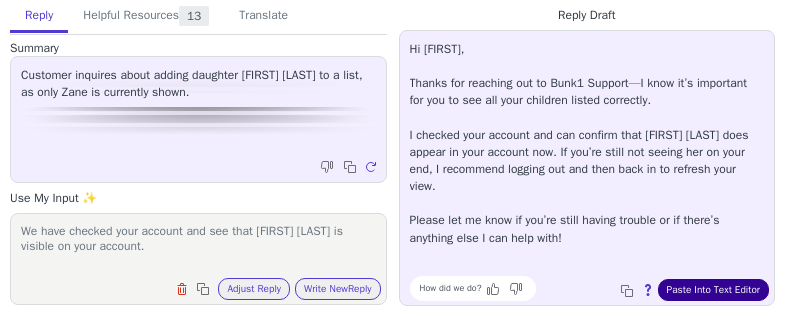 click on "Paste Into Text Editor" at bounding box center [713, 290] 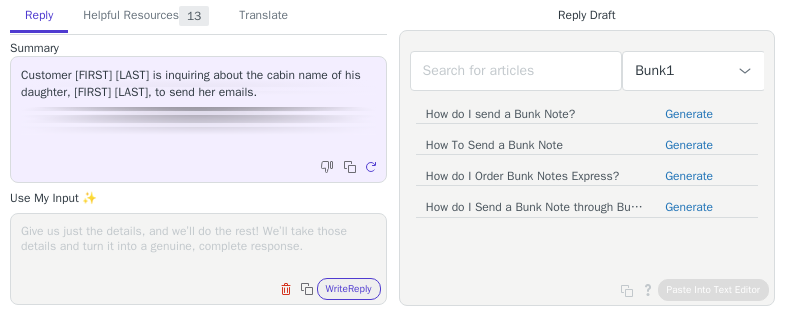scroll, scrollTop: 0, scrollLeft: 0, axis: both 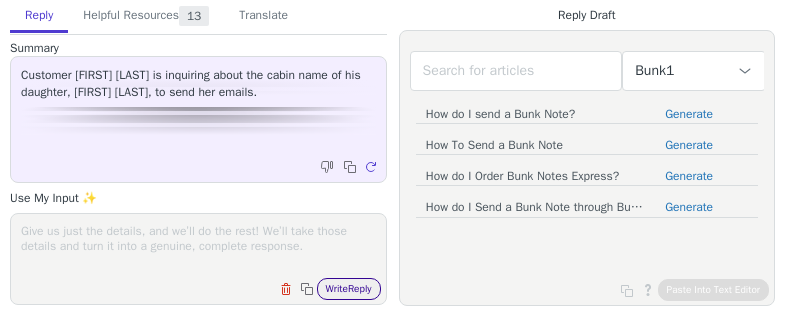 click on "Write  Reply" at bounding box center (349, 289) 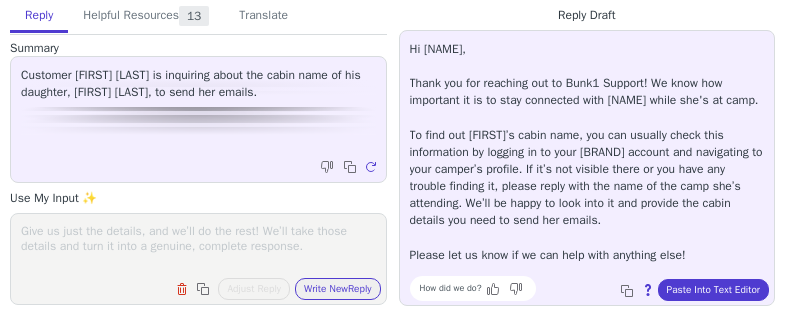 click at bounding box center [198, 246] 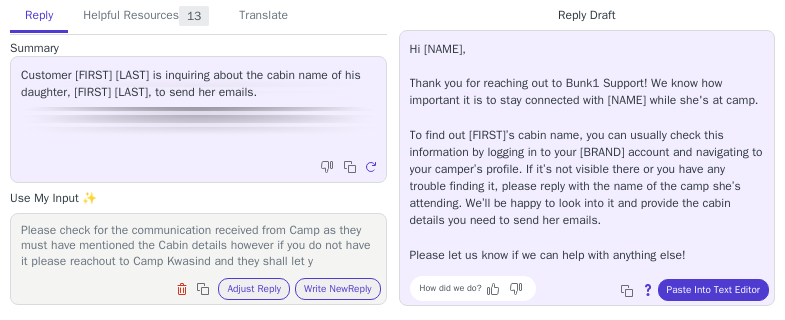 scroll, scrollTop: 48, scrollLeft: 0, axis: vertical 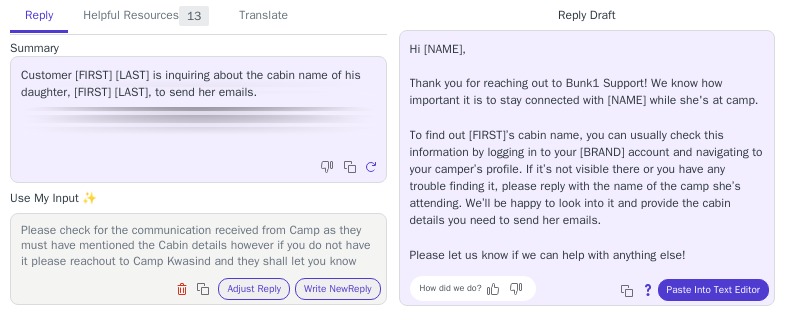 type on "Cabin is something which is managed by the Camp itself.
Please check for the communication received from Camp as they must have mentioned the Cabin details however if you do not have it please reachout to Camp Kwasind and they shall let you know" 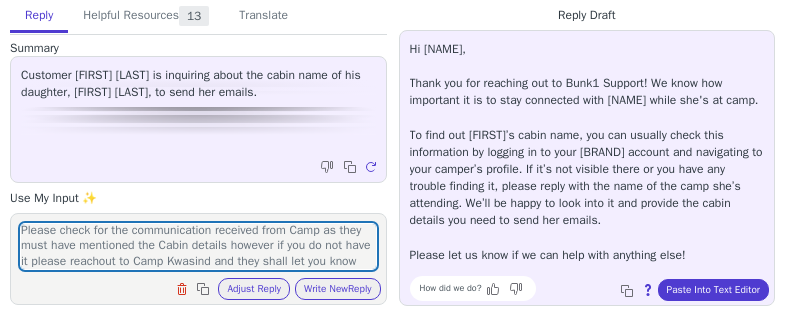 type 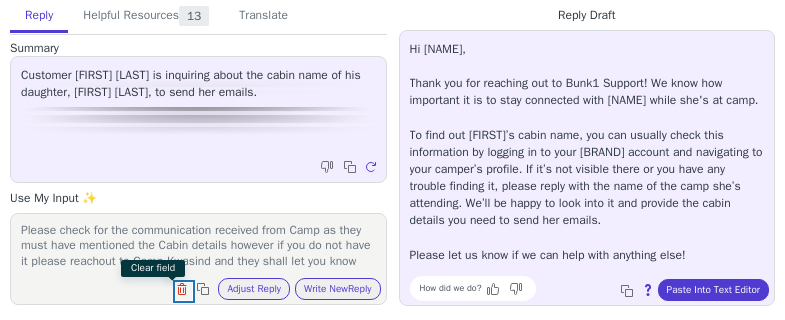 type 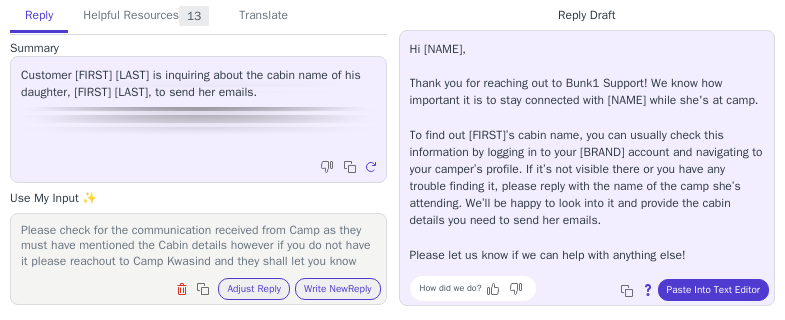 type 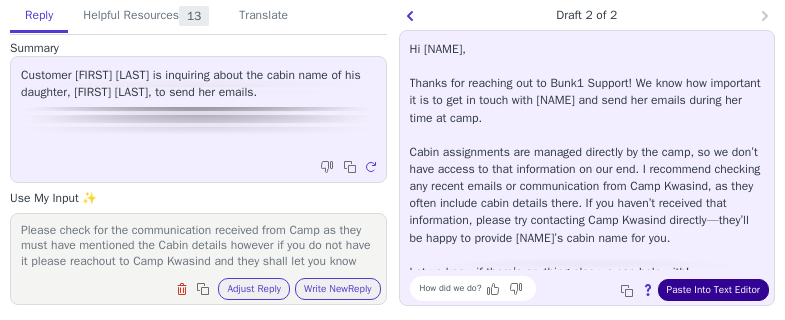 click on "Paste Into Text Editor" at bounding box center [713, 290] 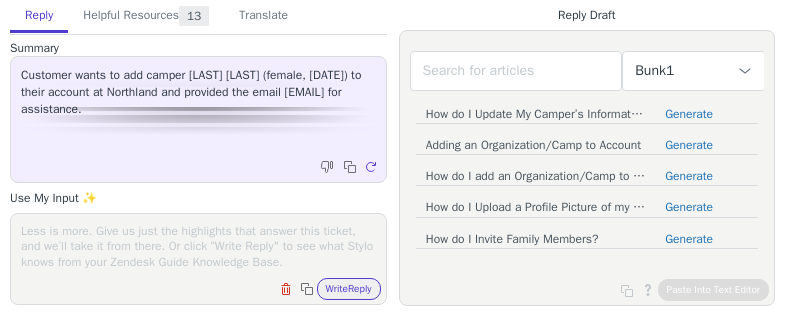 scroll, scrollTop: 0, scrollLeft: 0, axis: both 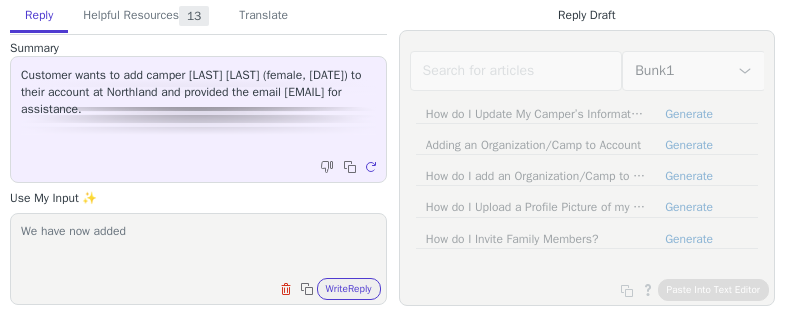 type on "We have now added [NAME]" 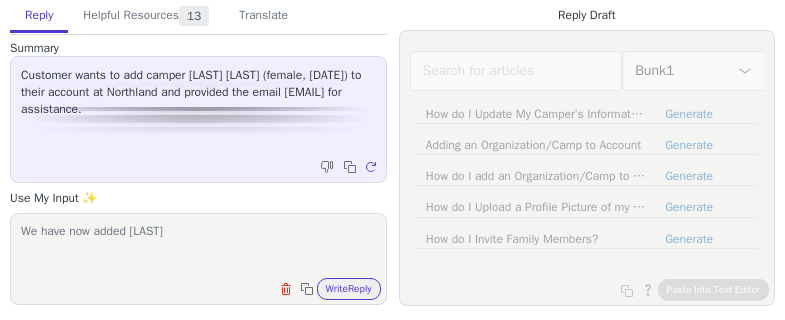 click on "We have now added Heeley" at bounding box center [198, 246] 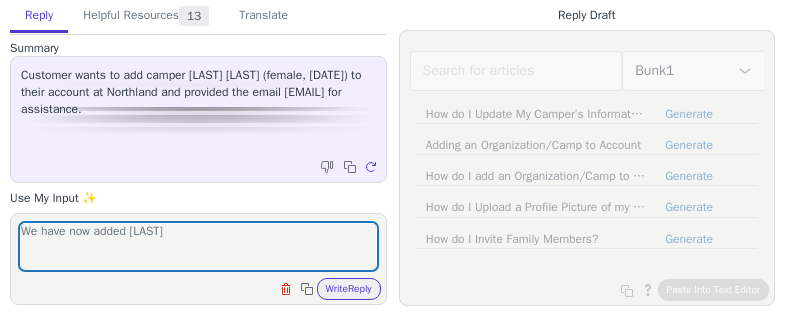type 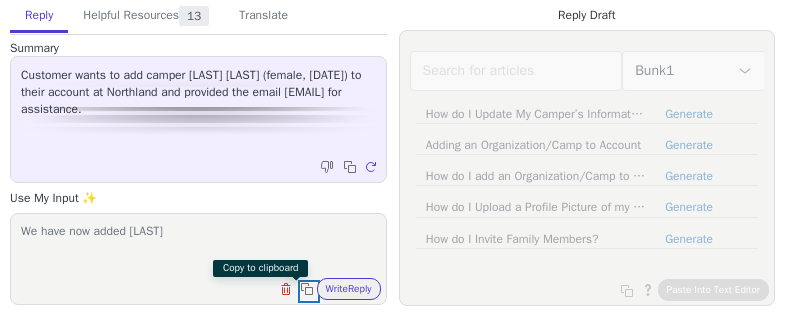 type 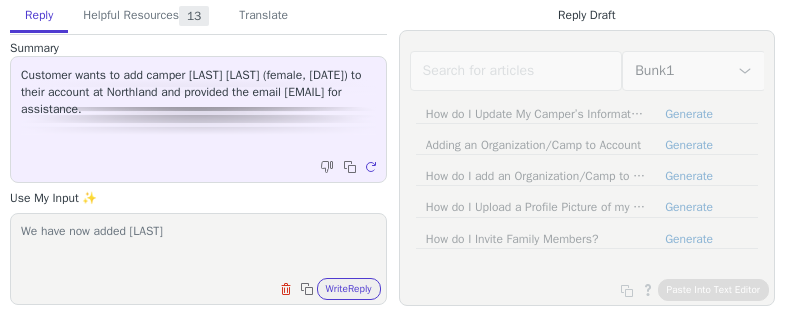 click on "Write  Reply" at bounding box center [349, 289] 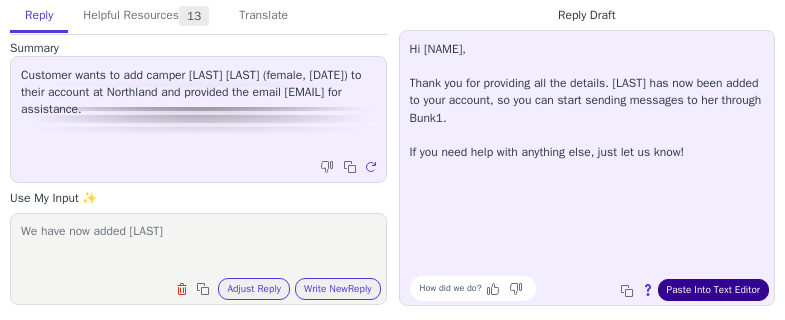 click on "Paste Into Text Editor" at bounding box center (713, 290) 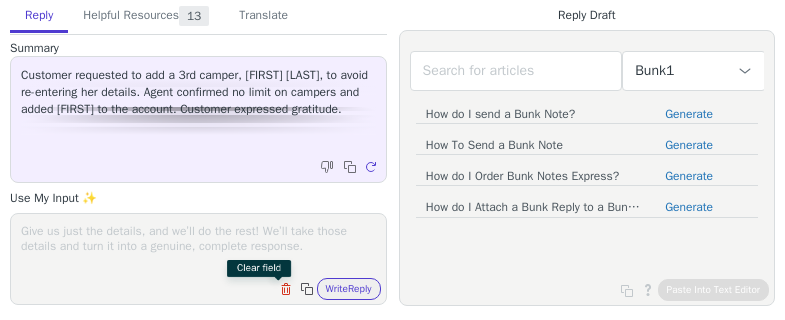 scroll, scrollTop: 0, scrollLeft: 0, axis: both 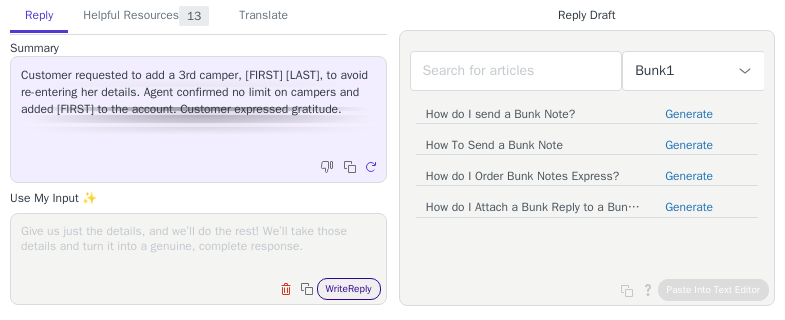 click on "Write  Reply" at bounding box center [349, 289] 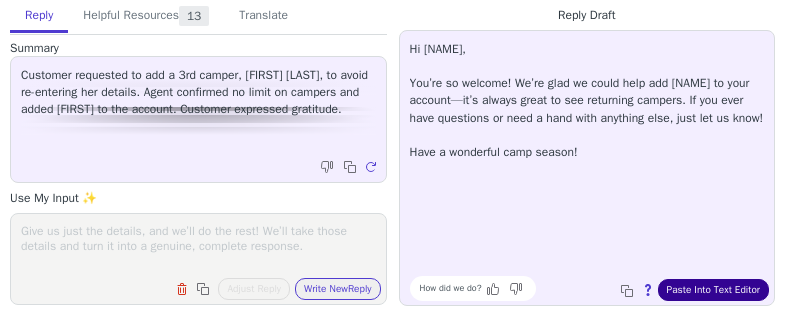 click on "Paste Into Text Editor" at bounding box center [713, 290] 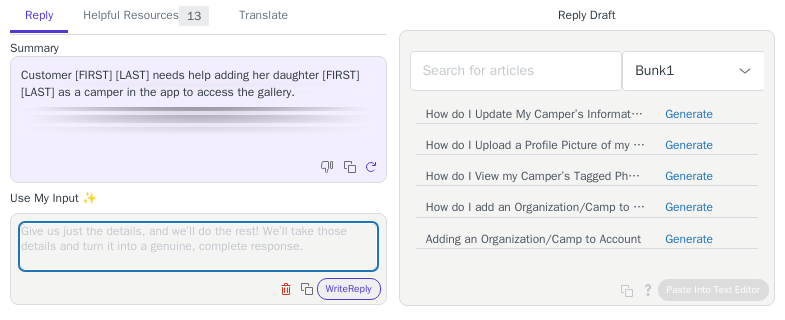 scroll, scrollTop: 0, scrollLeft: 0, axis: both 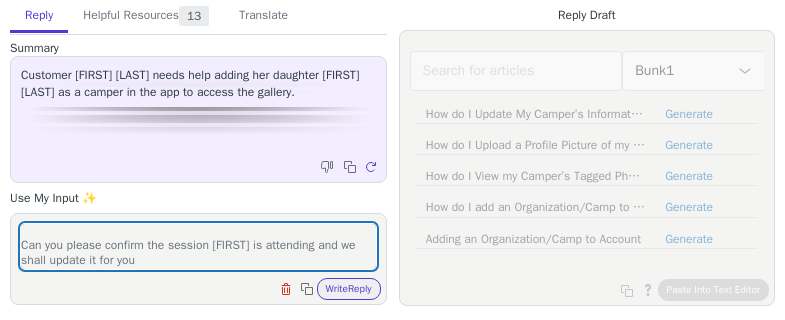 type on "We have added [FIRST] to your acount.
Can you please confirm the session [FIRST] is attending and we shall update it for you" 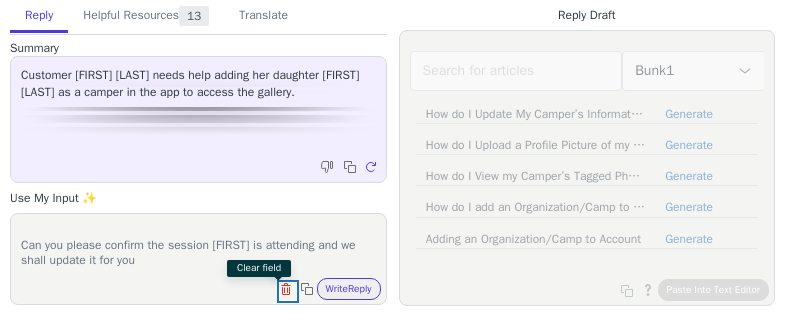 type 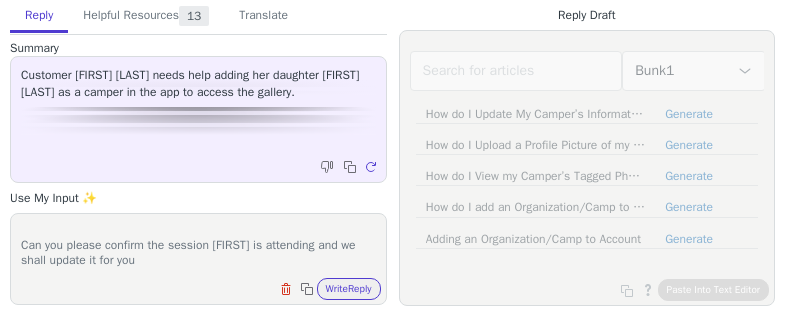 type 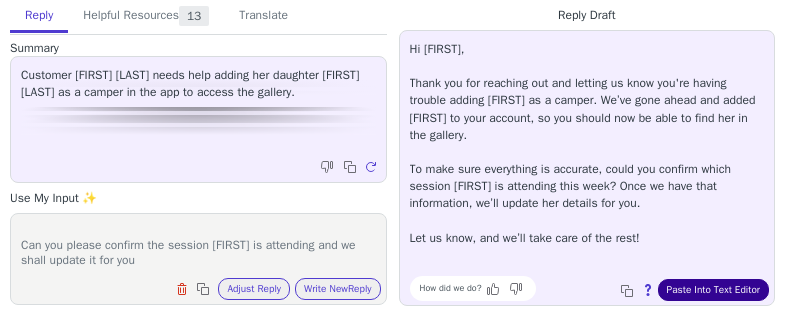 click on "Paste Into Text Editor" at bounding box center (713, 290) 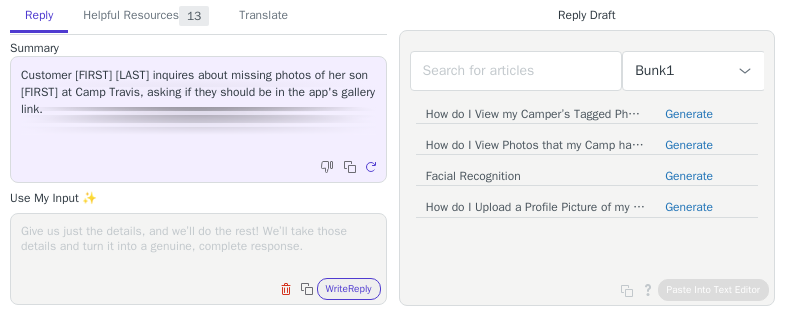 scroll, scrollTop: 0, scrollLeft: 0, axis: both 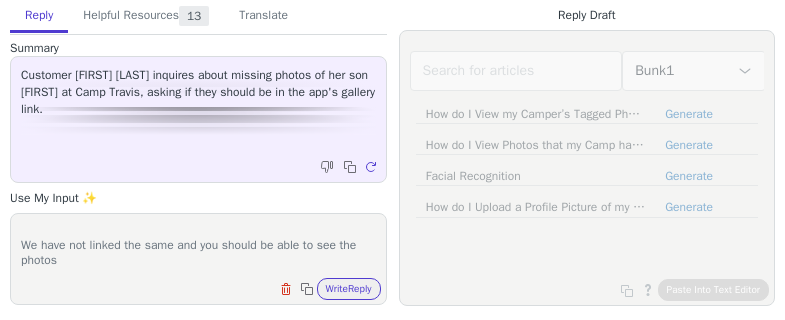 type on "We have checked your account and see that the session was not linked to your campers profile which is why you were unable to see the phoios.
We have not linked the same and you should be able to see the photos" 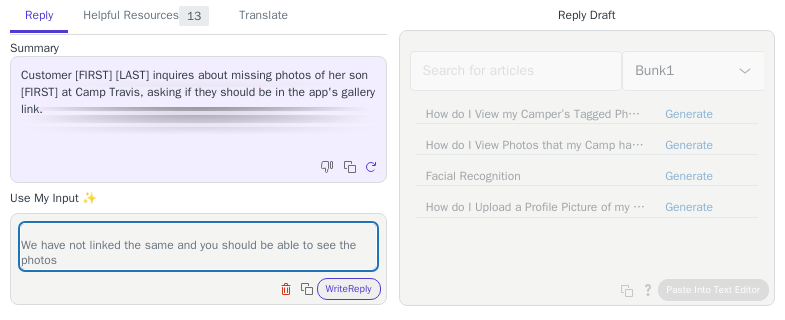 type 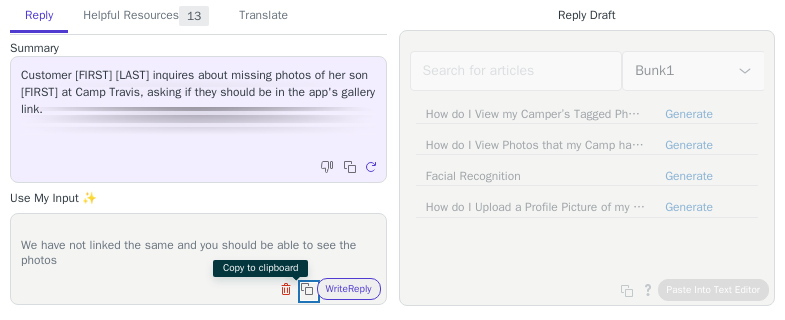 type 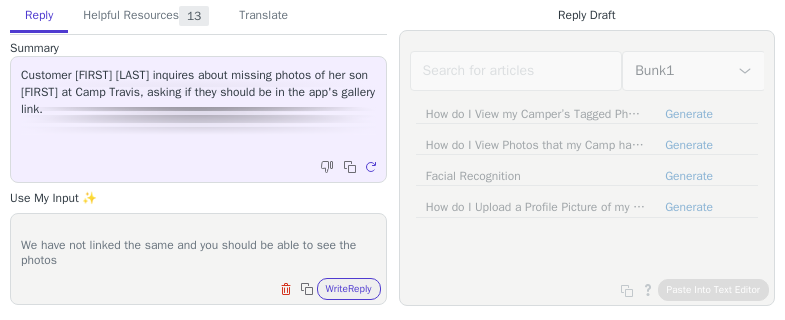 click on "Write  Reply" at bounding box center [349, 289] 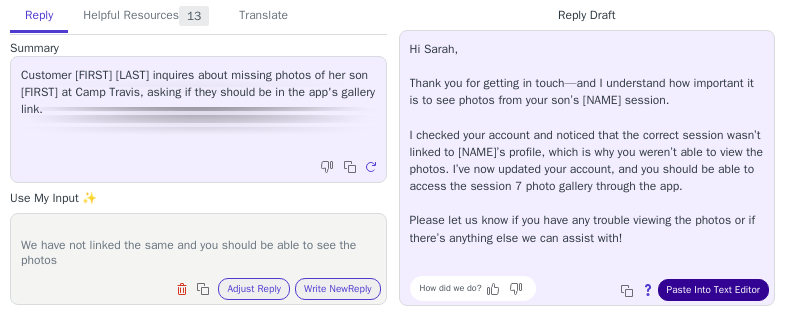 click on "Paste Into Text Editor" at bounding box center [713, 290] 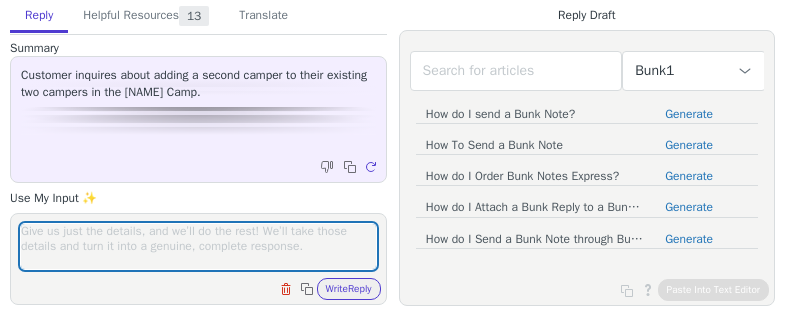 click at bounding box center (198, 246) 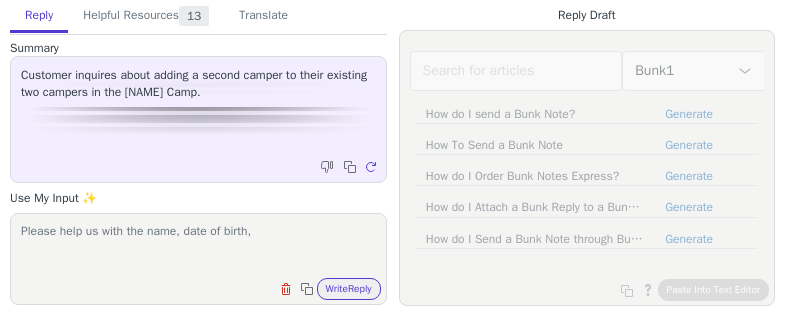 click on "Please help us with the name, date of birth," at bounding box center [198, 246] 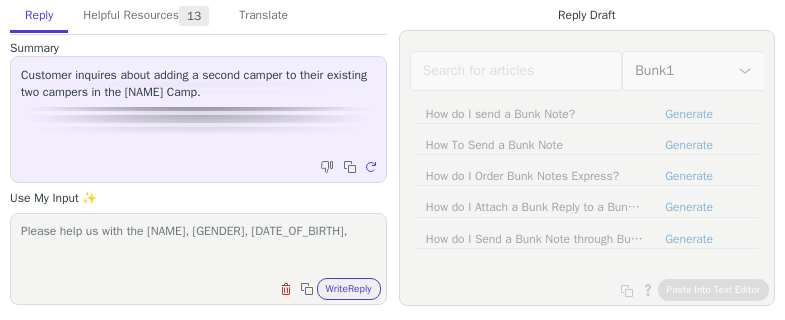 click on "Please help us with the name, gender, date of birth," at bounding box center (198, 246) 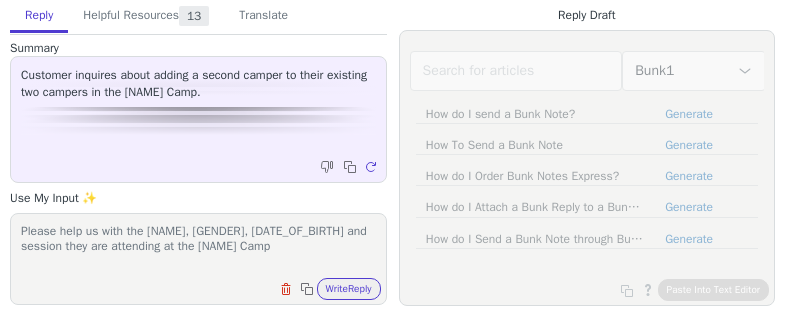 type on "Please help us with the name, gender, date of birth and session they are attending at the BB Camp" 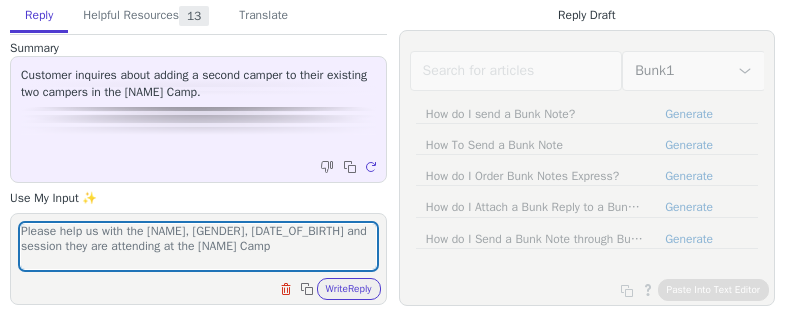 type 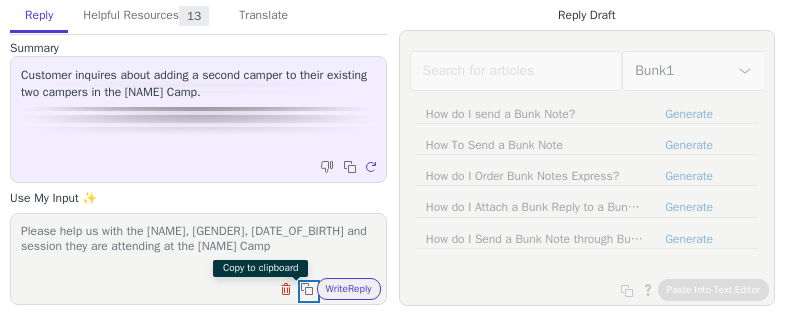 type 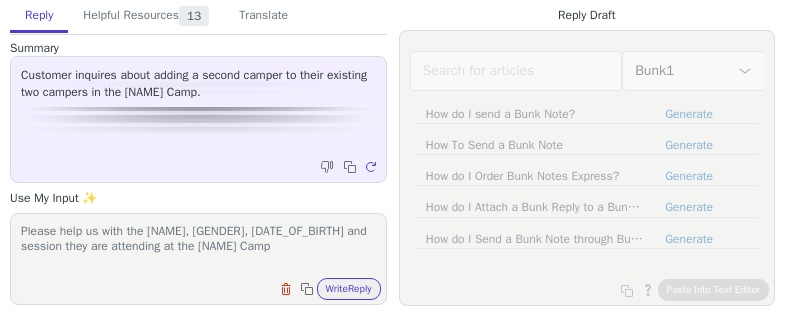 click on "Write  Reply" at bounding box center [349, 289] 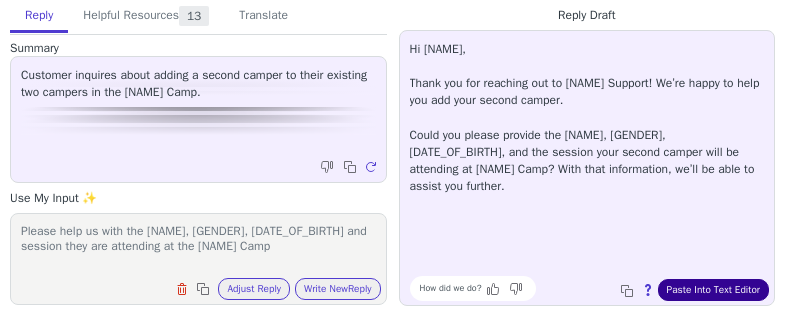 click on "Paste Into Text Editor" at bounding box center [713, 290] 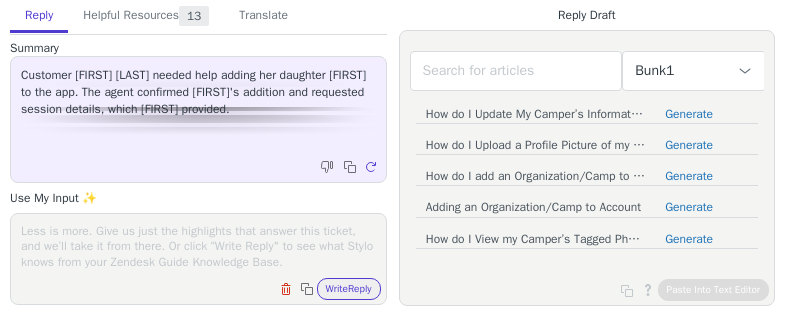 scroll, scrollTop: 0, scrollLeft: 0, axis: both 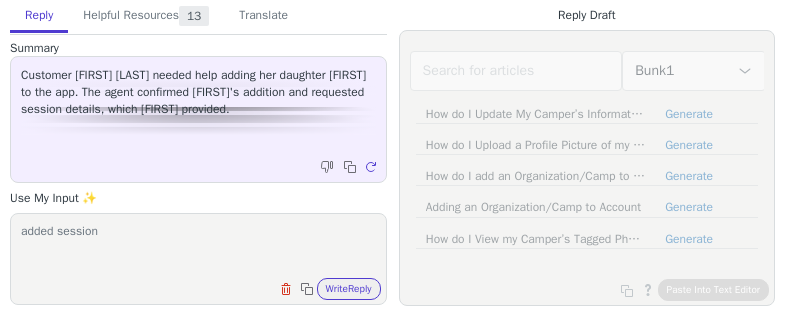 type on "added session" 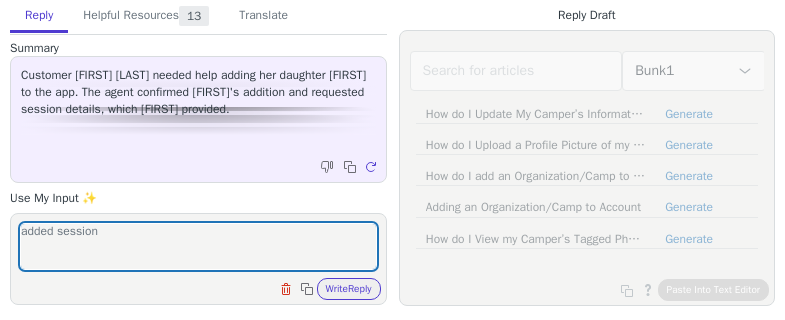 type 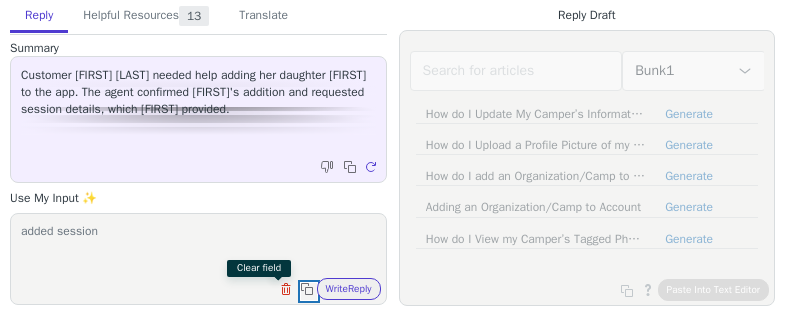 type 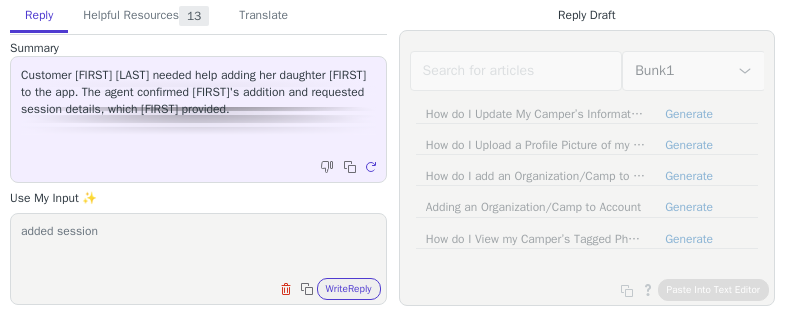 click on "Write  Reply" at bounding box center [349, 289] 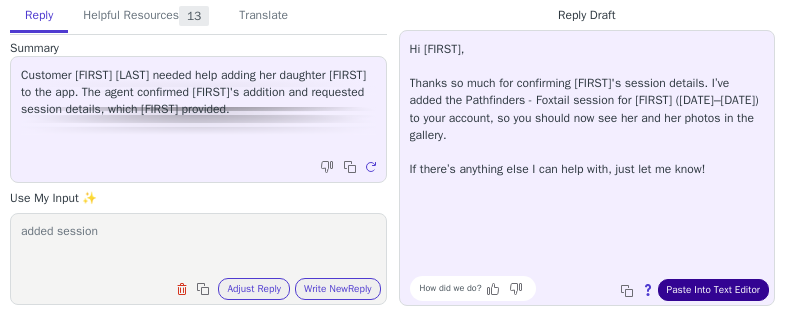click on "Paste Into Text Editor" at bounding box center (713, 290) 